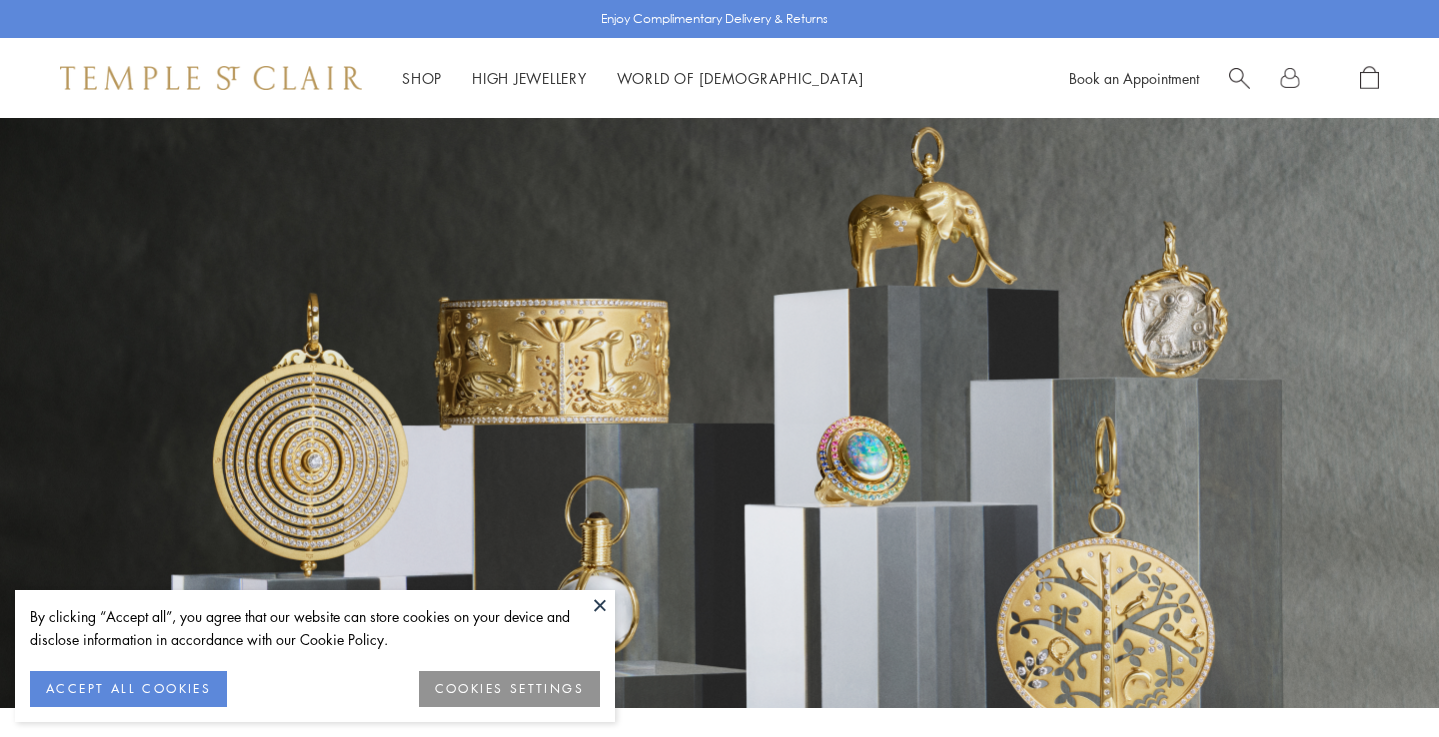 scroll, scrollTop: 0, scrollLeft: 0, axis: both 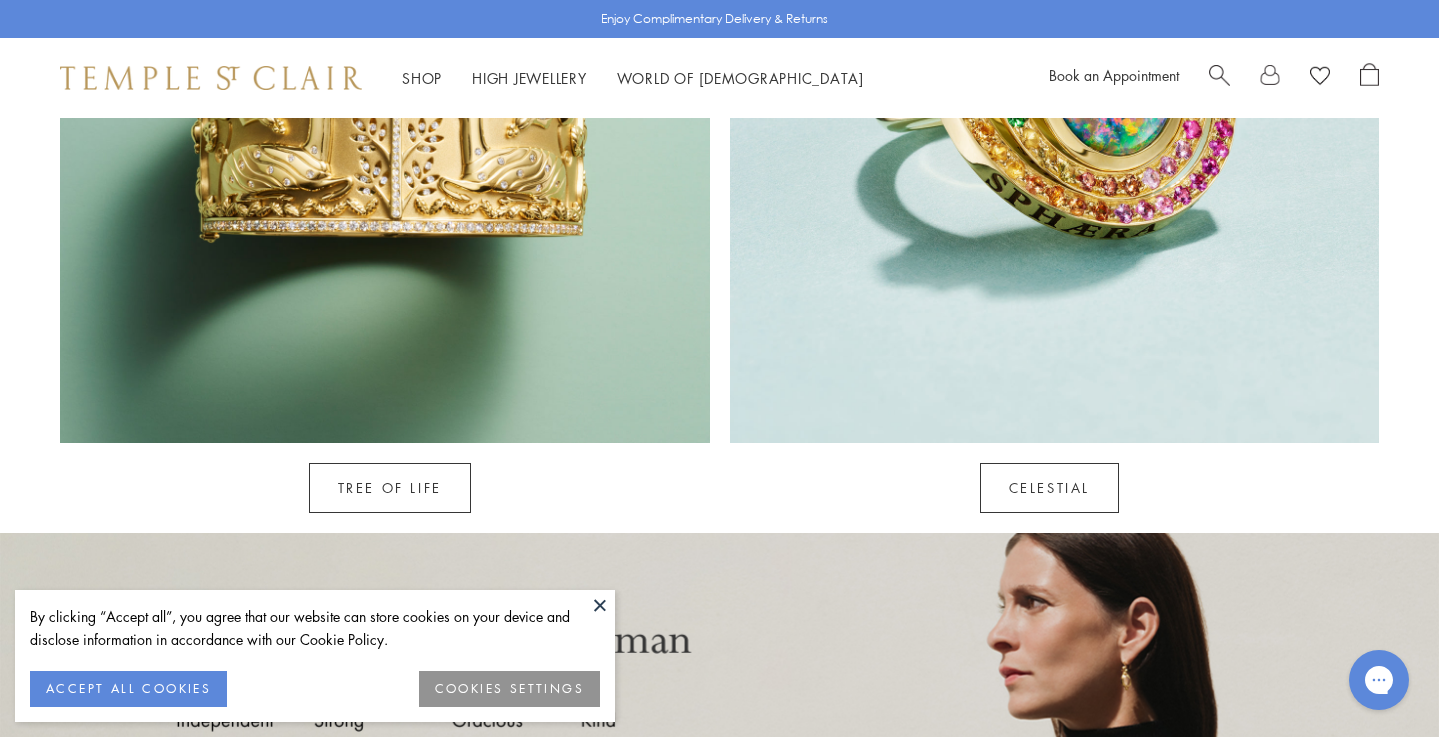 click at bounding box center (600, 605) 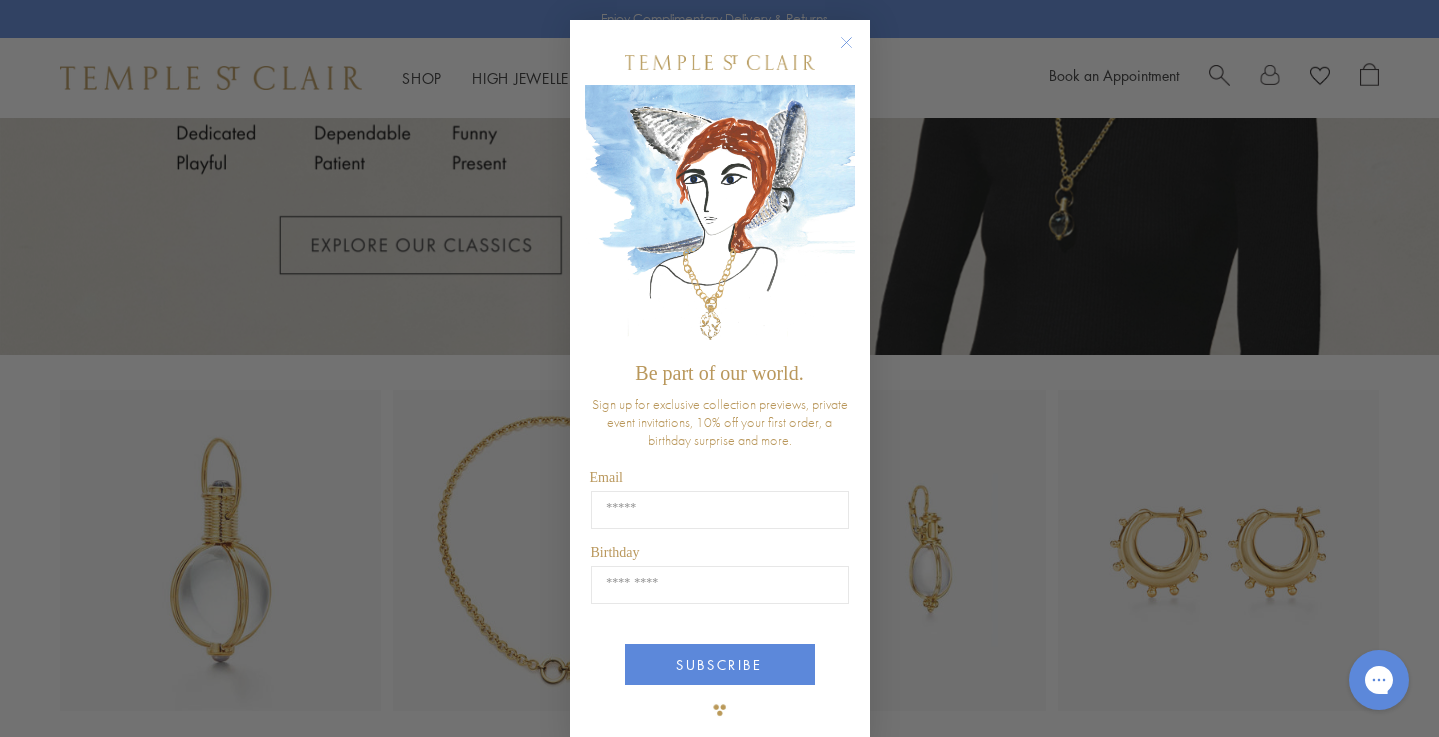 scroll, scrollTop: 2692, scrollLeft: 0, axis: vertical 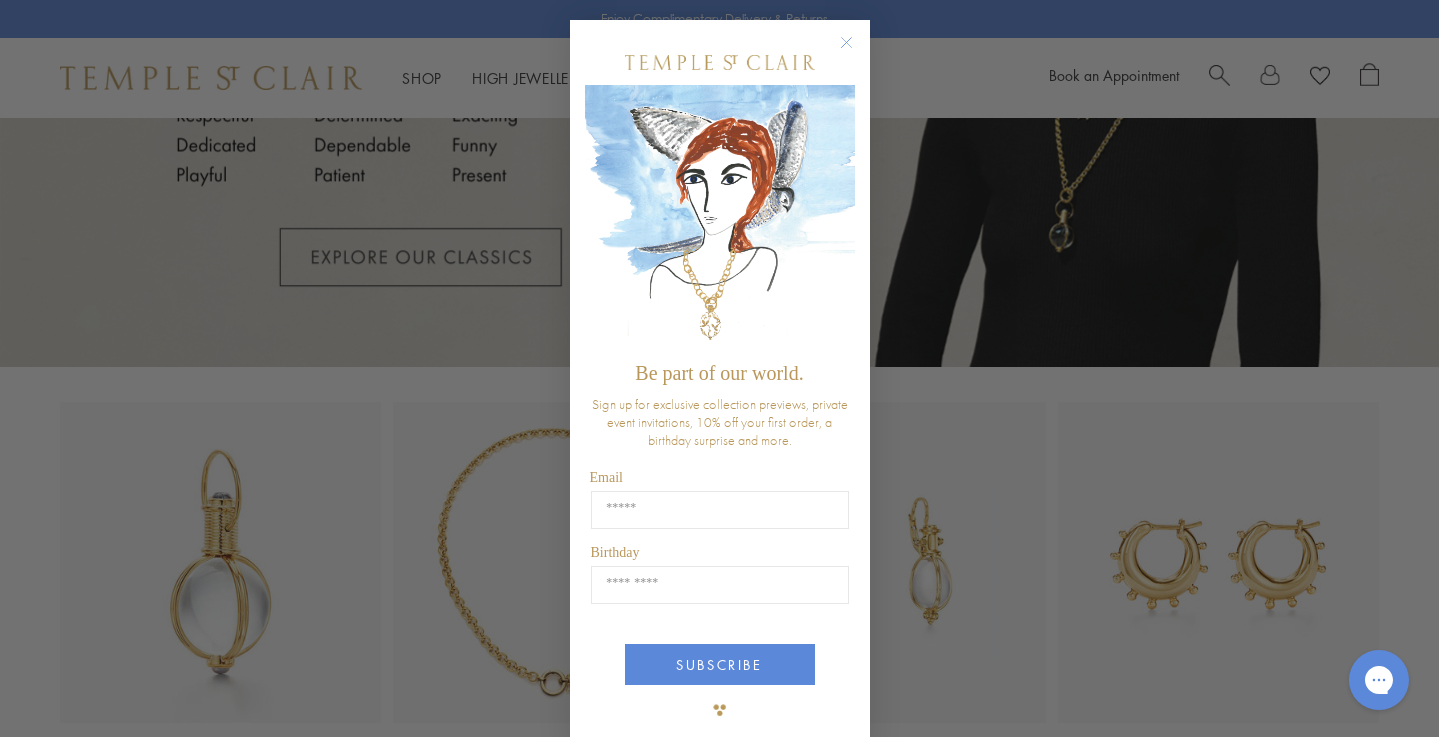 click 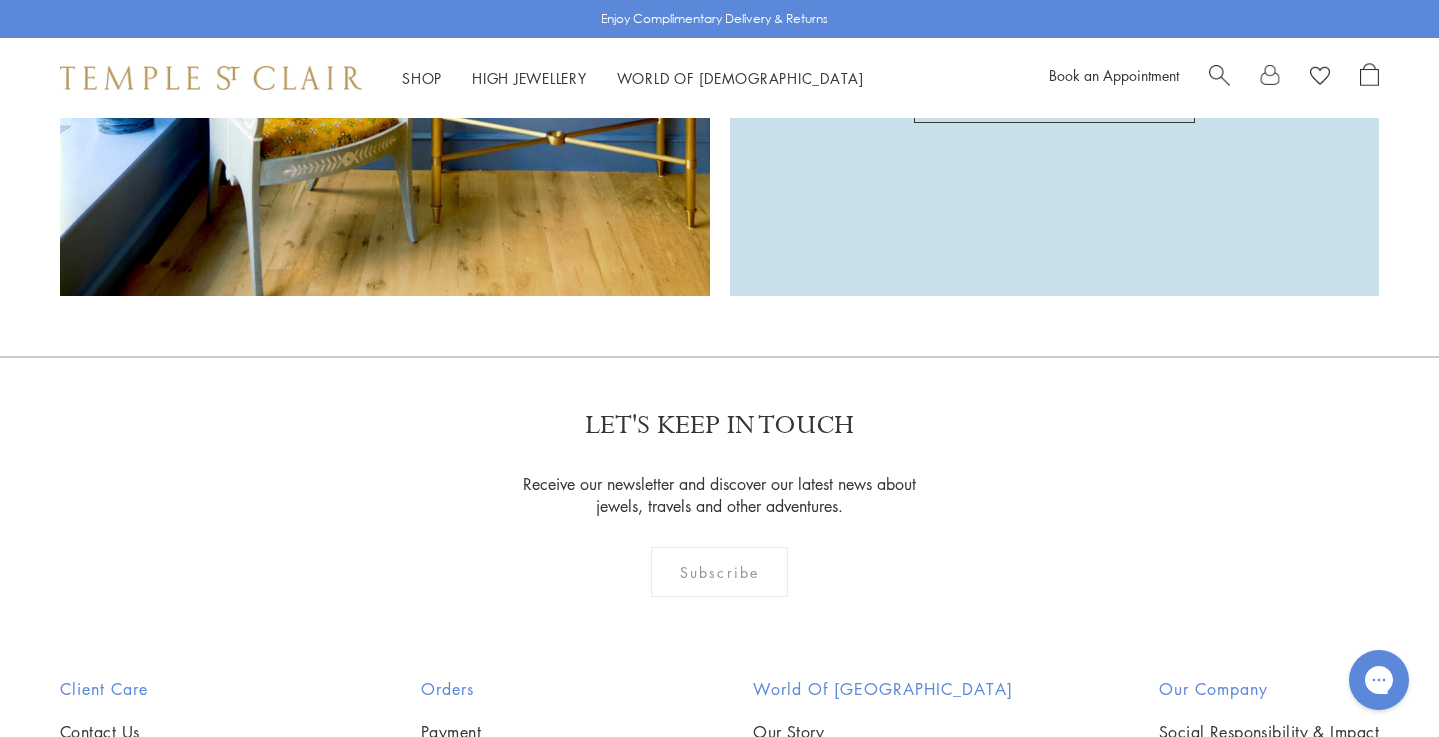 scroll, scrollTop: 5142, scrollLeft: 0, axis: vertical 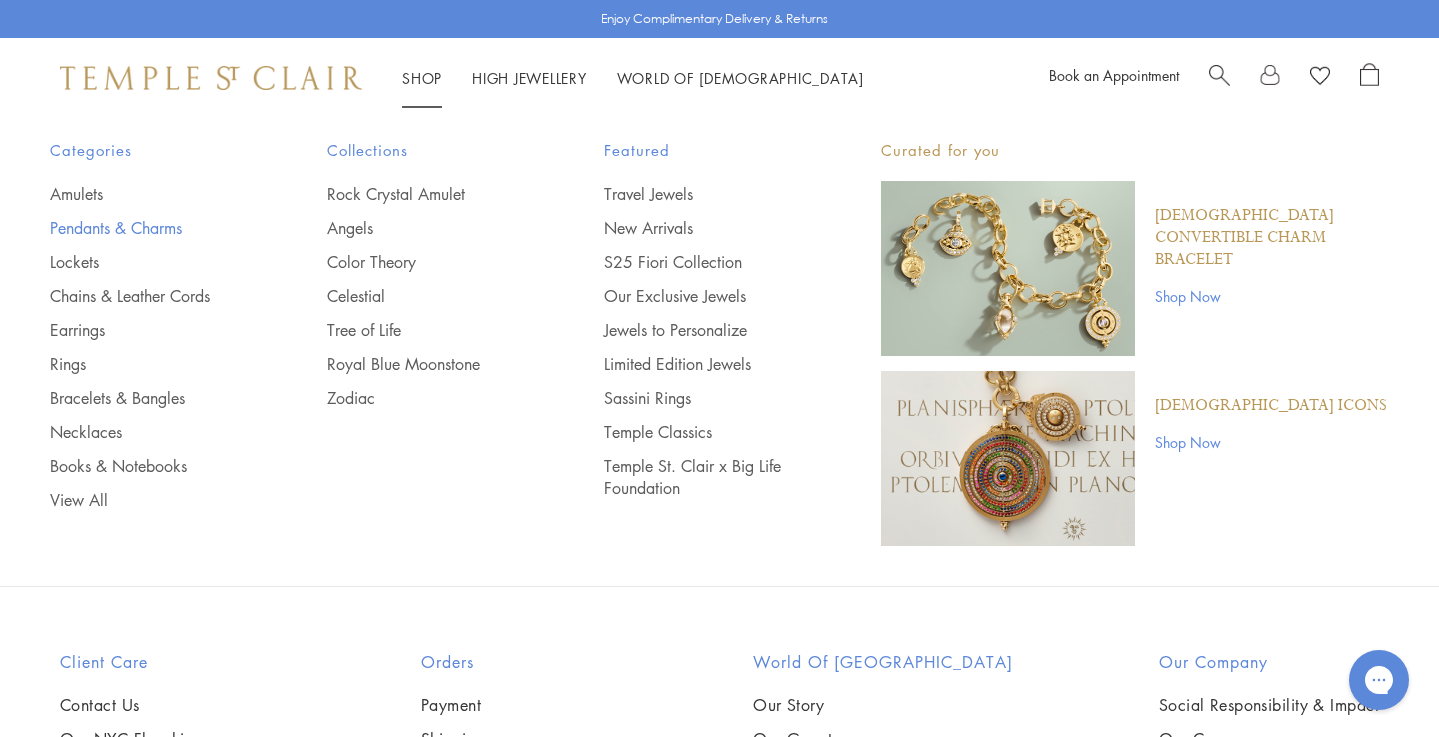 click on "Pendants & Charms" at bounding box center (148, 228) 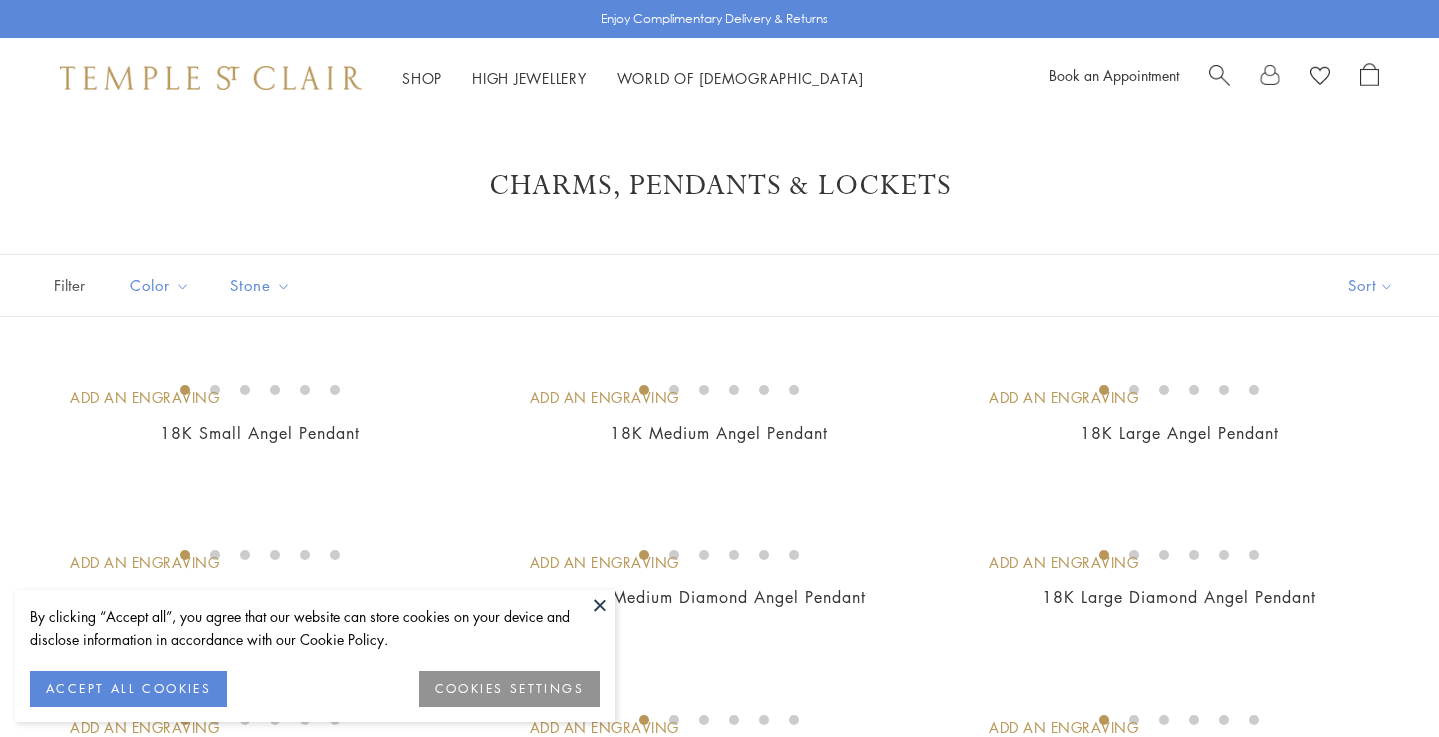 scroll, scrollTop: 0, scrollLeft: 0, axis: both 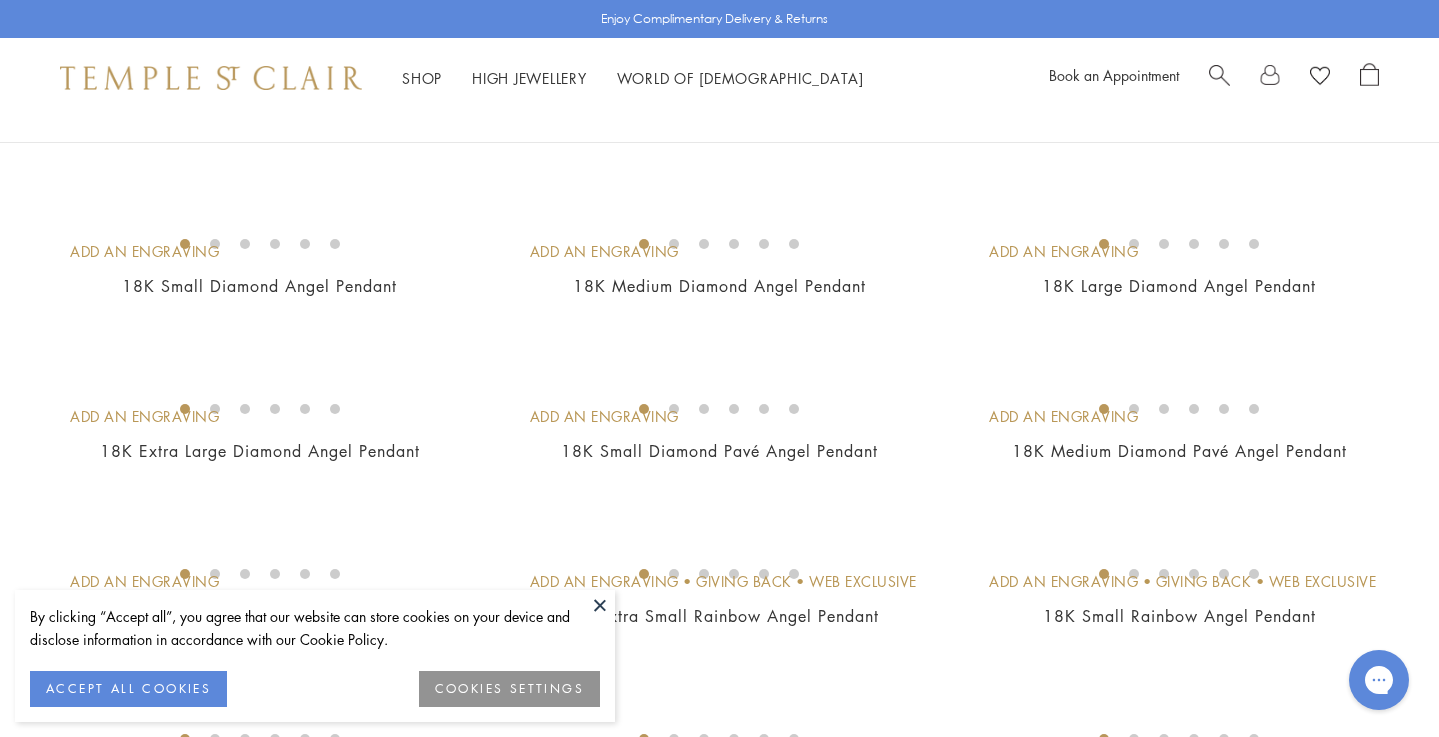 click at bounding box center (600, 605) 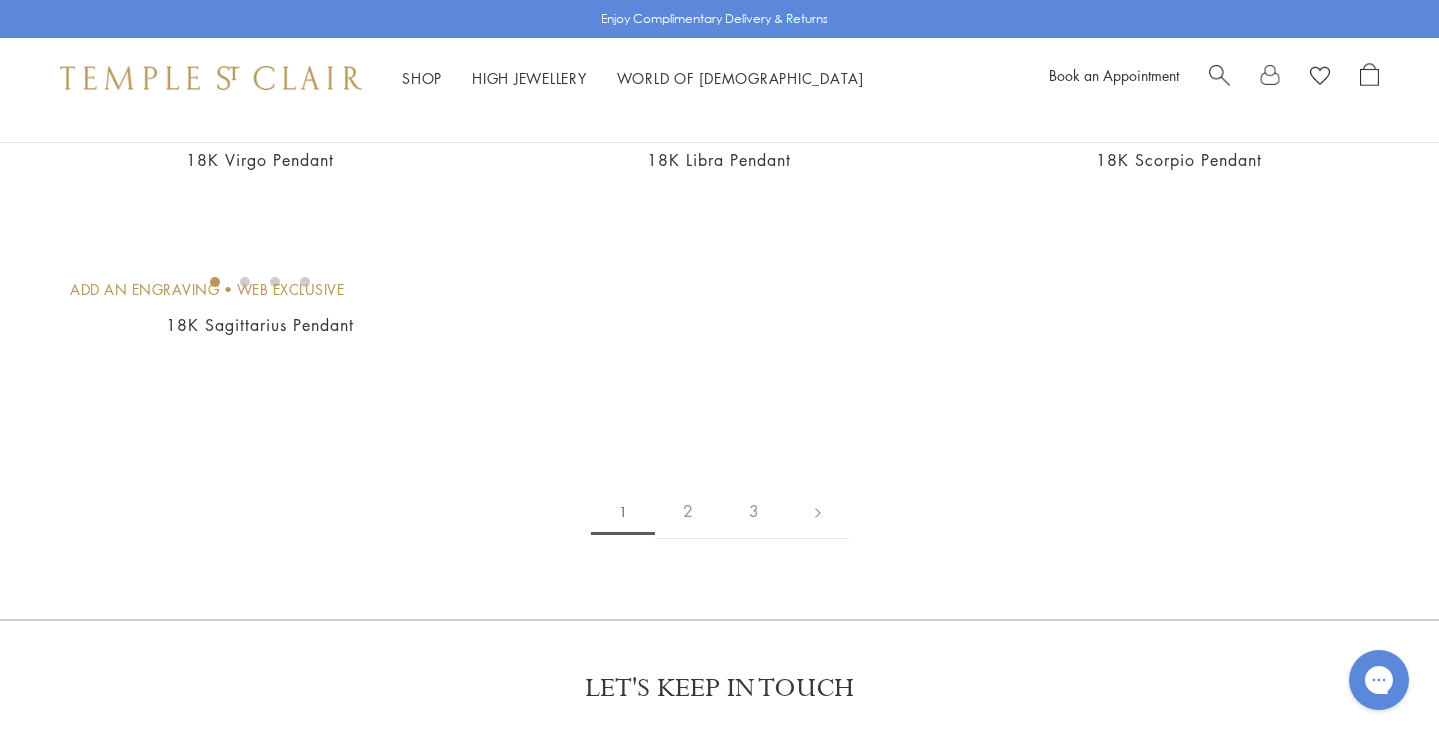 scroll, scrollTop: 3506, scrollLeft: 0, axis: vertical 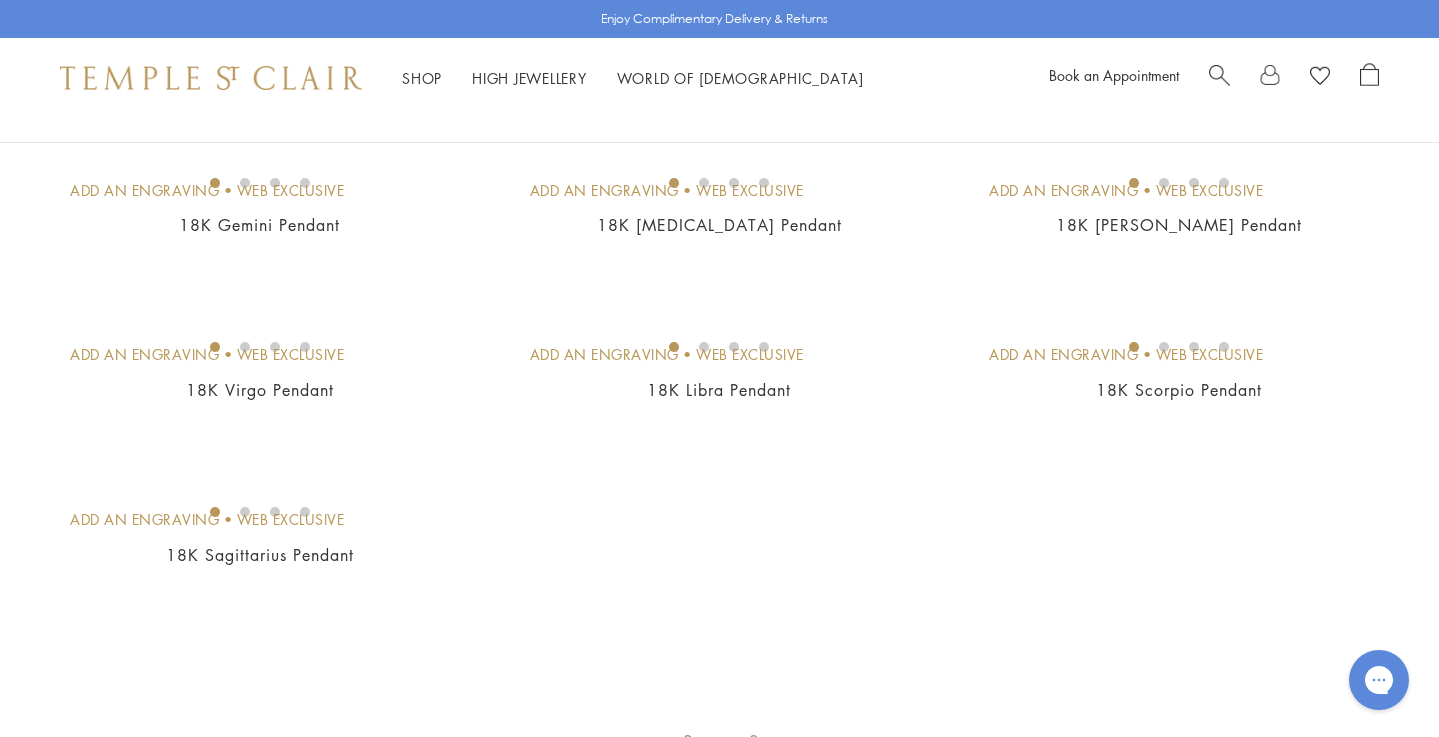 click at bounding box center (0, 0) 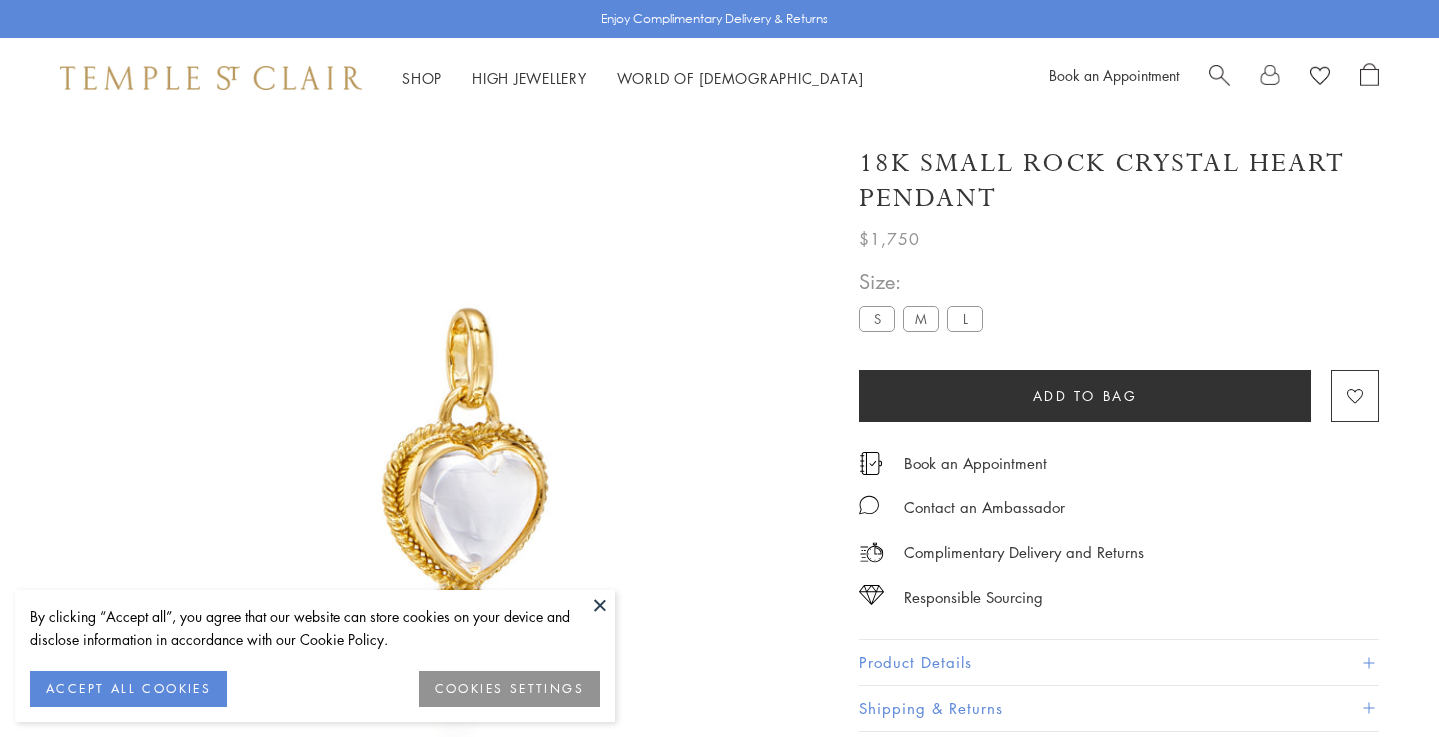 scroll, scrollTop: 0, scrollLeft: 0, axis: both 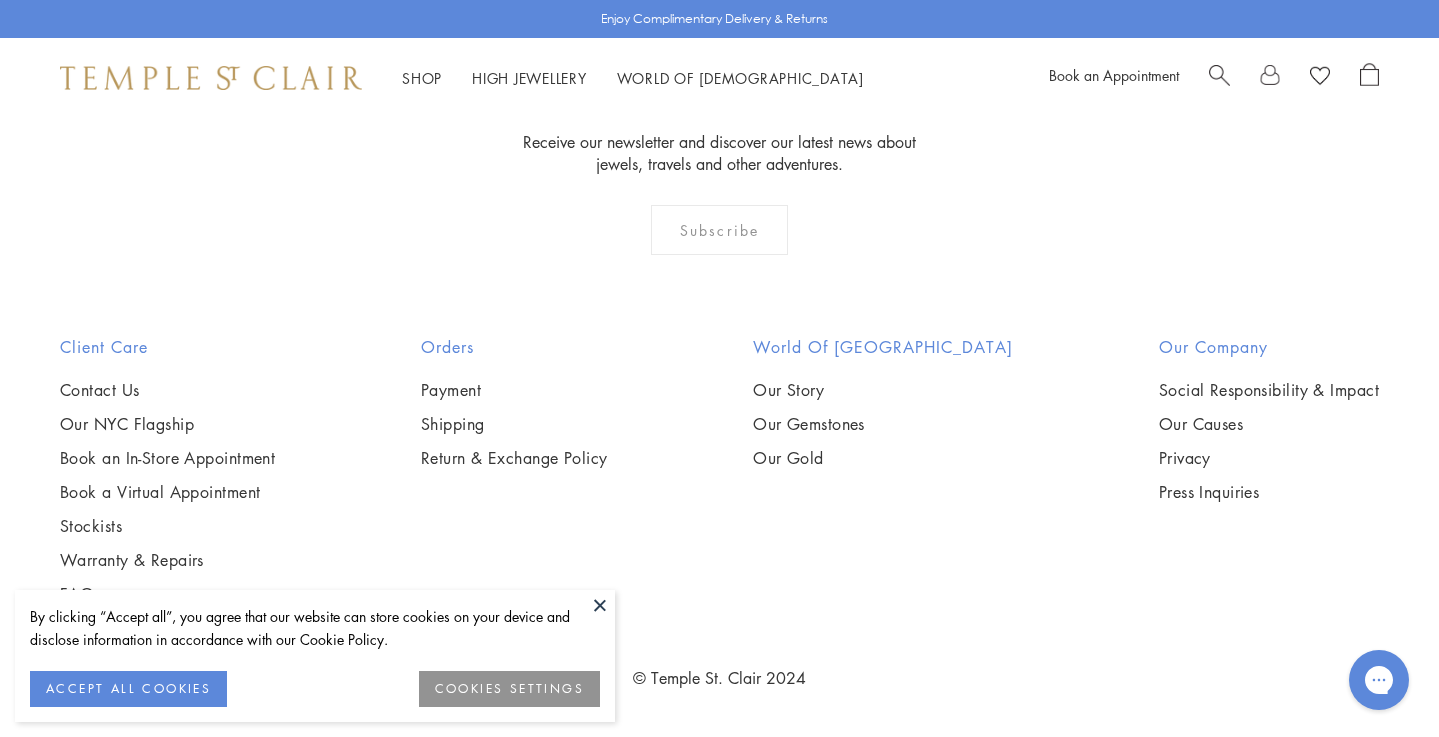 click at bounding box center (600, 605) 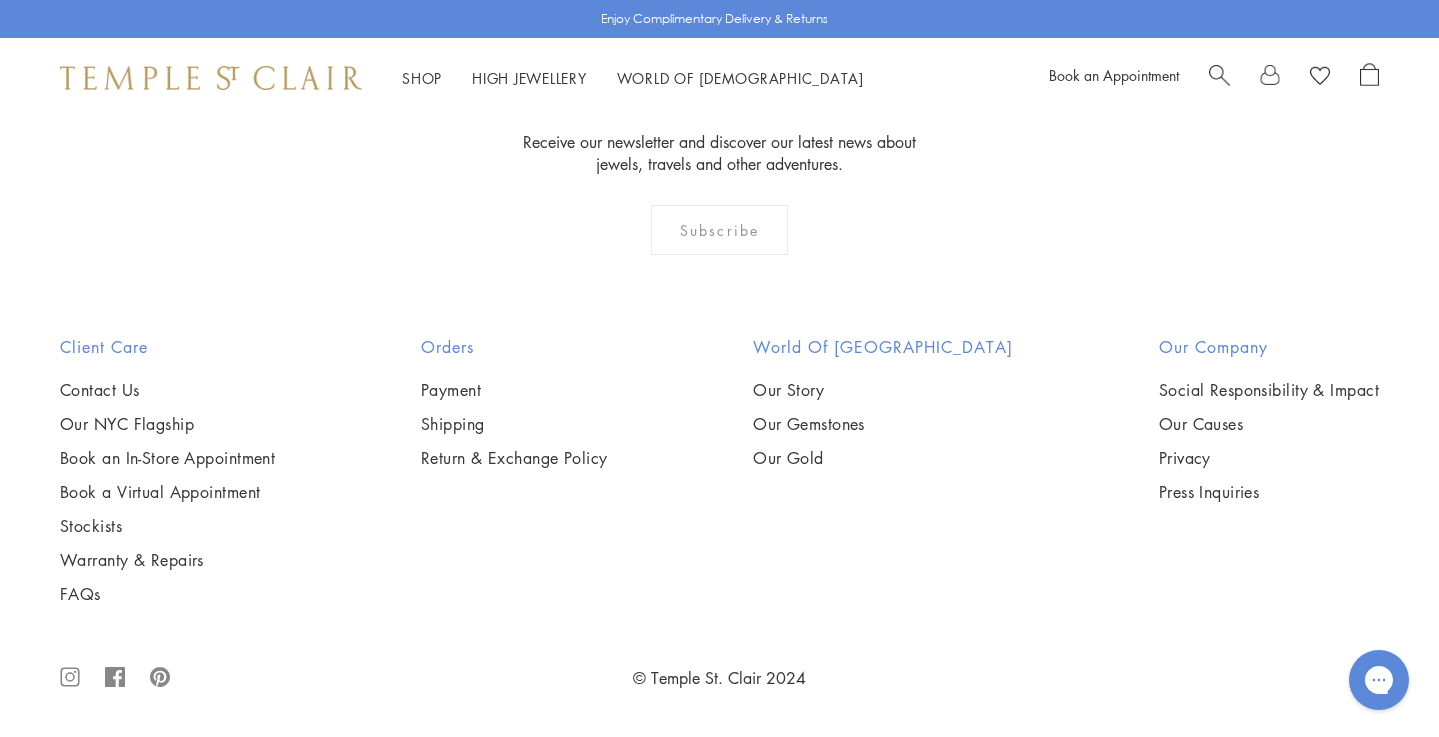 scroll, scrollTop: 5865, scrollLeft: 0, axis: vertical 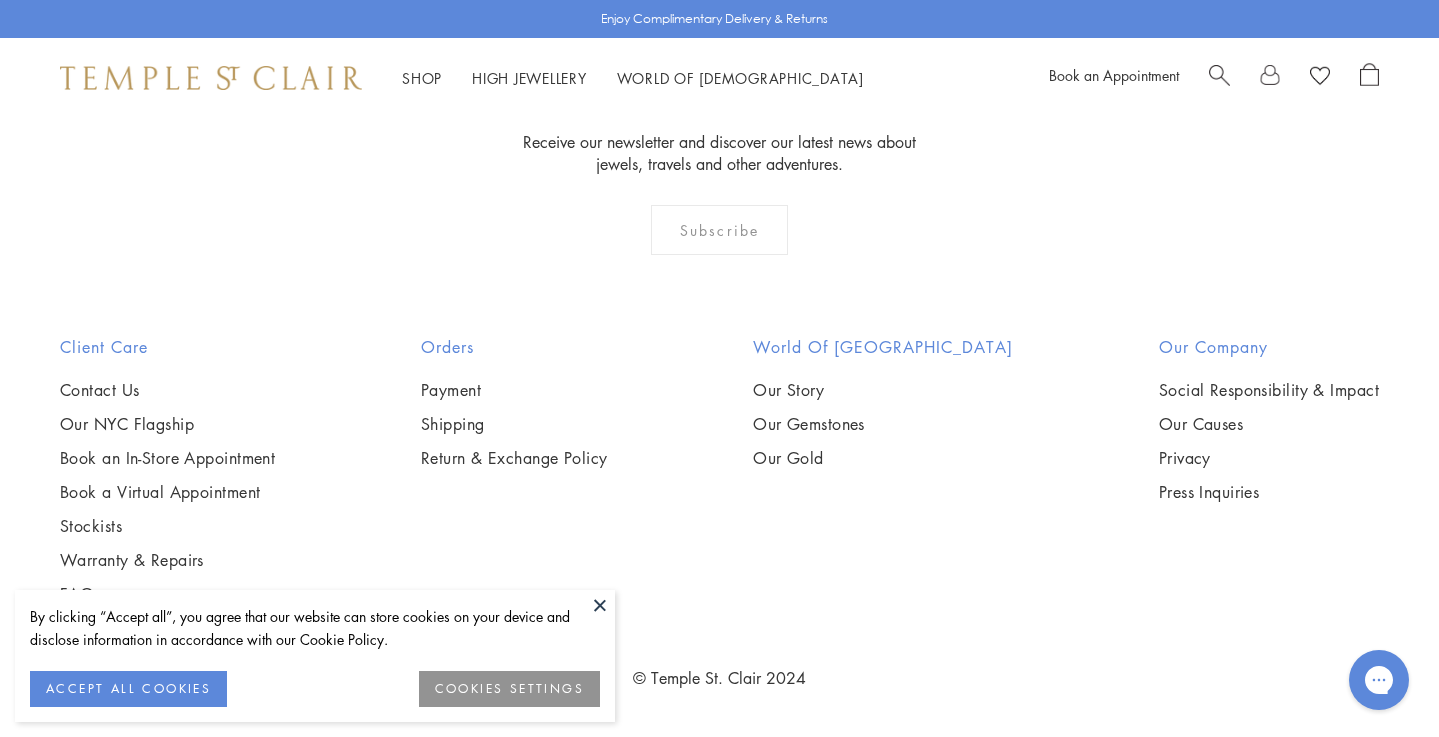 click at bounding box center (600, 605) 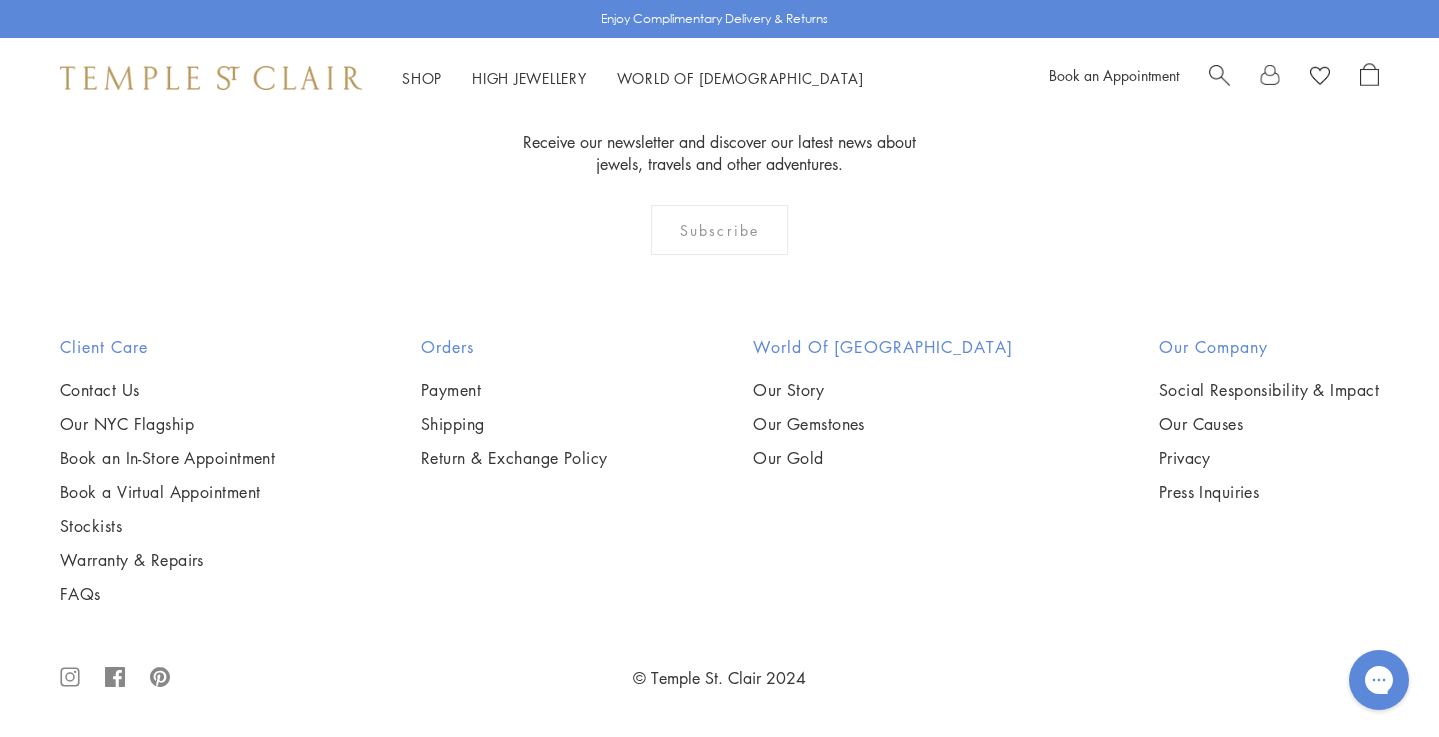 scroll, scrollTop: 5124, scrollLeft: 0, axis: vertical 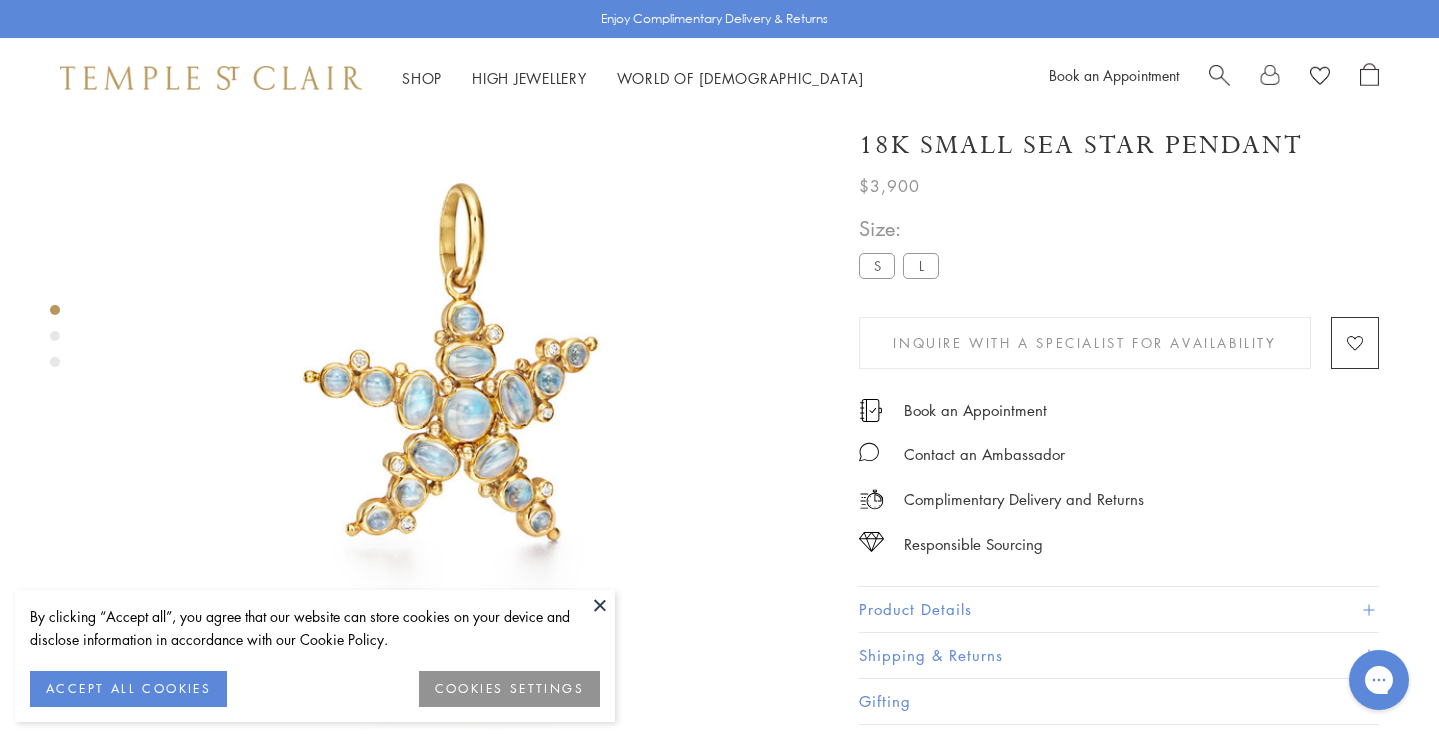 click on "COOKIES SETTINGS" at bounding box center [509, 689] 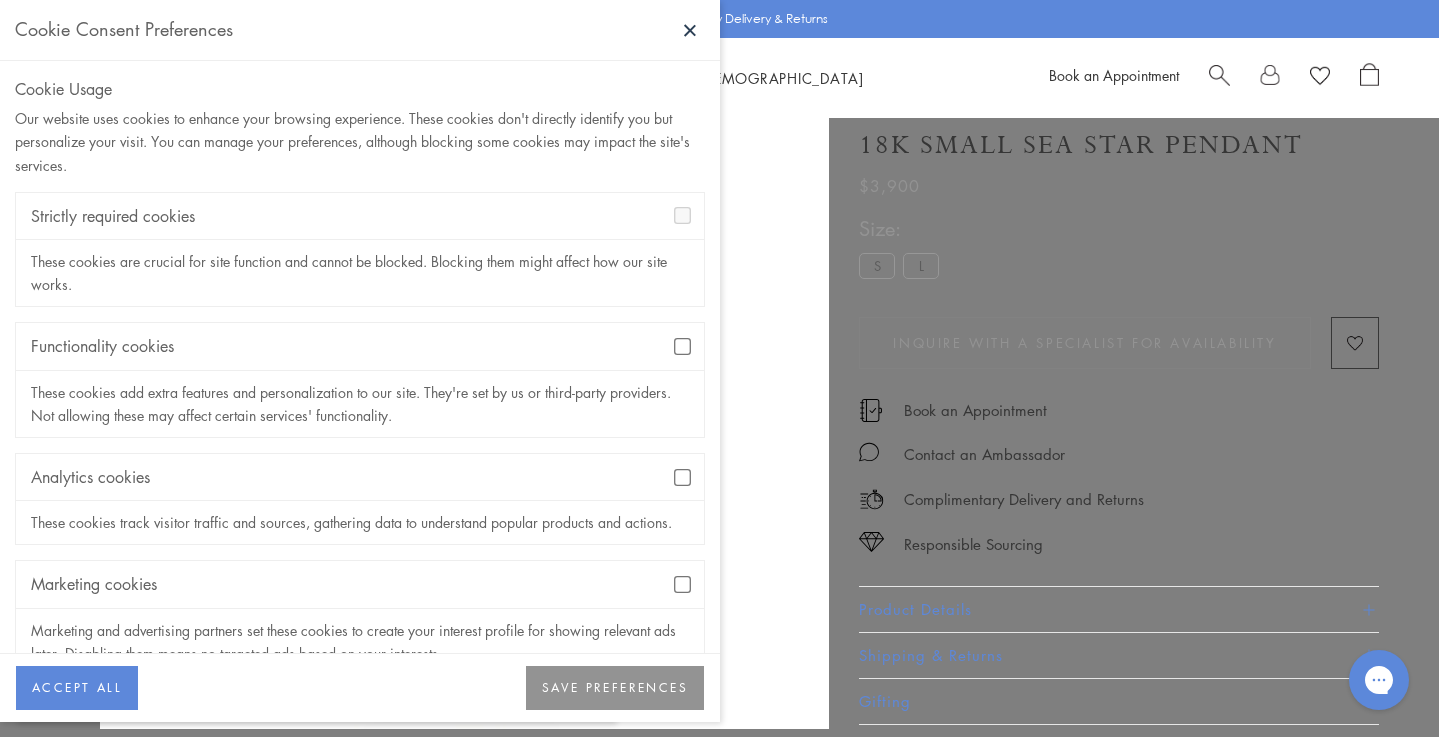 click on "Functionality cookies" at bounding box center [360, 346] 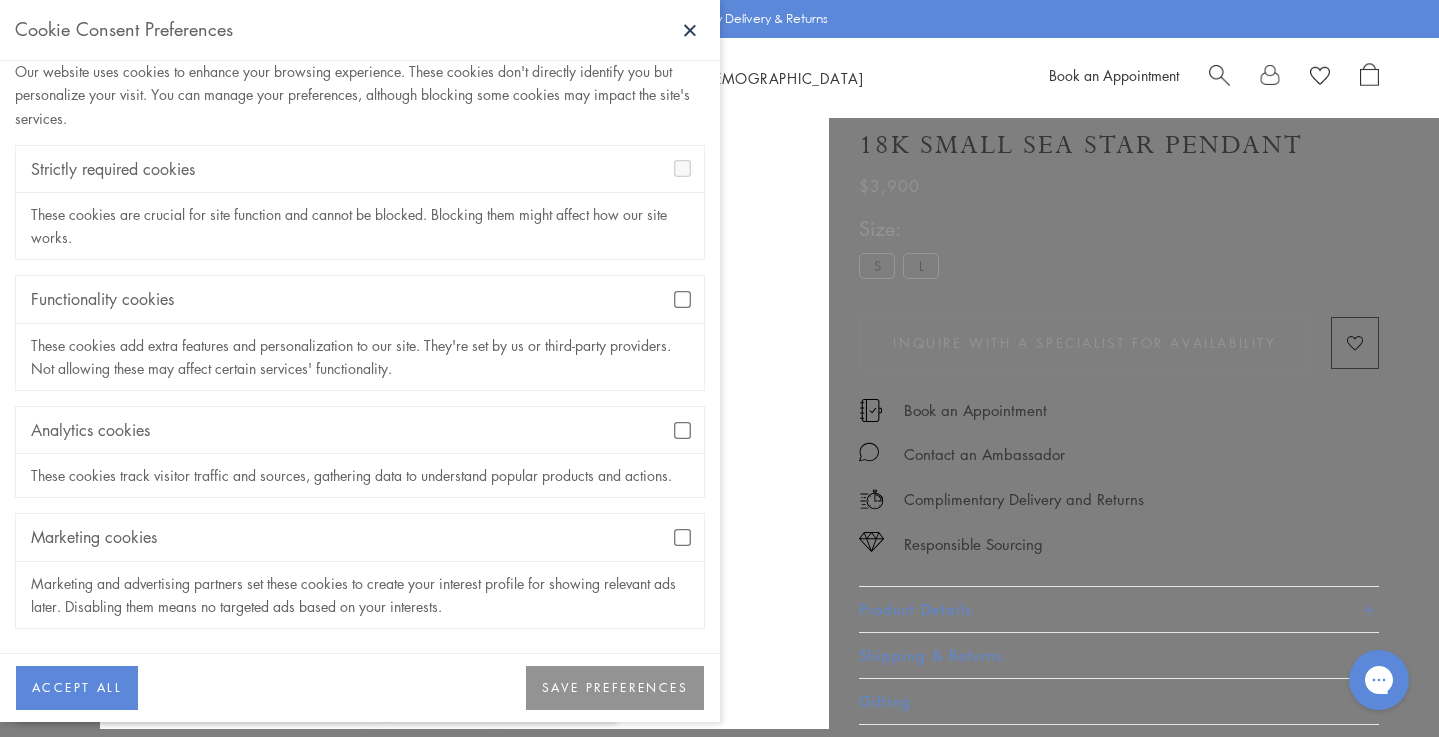 click on "SAVE PREFERENCES" at bounding box center [615, 688] 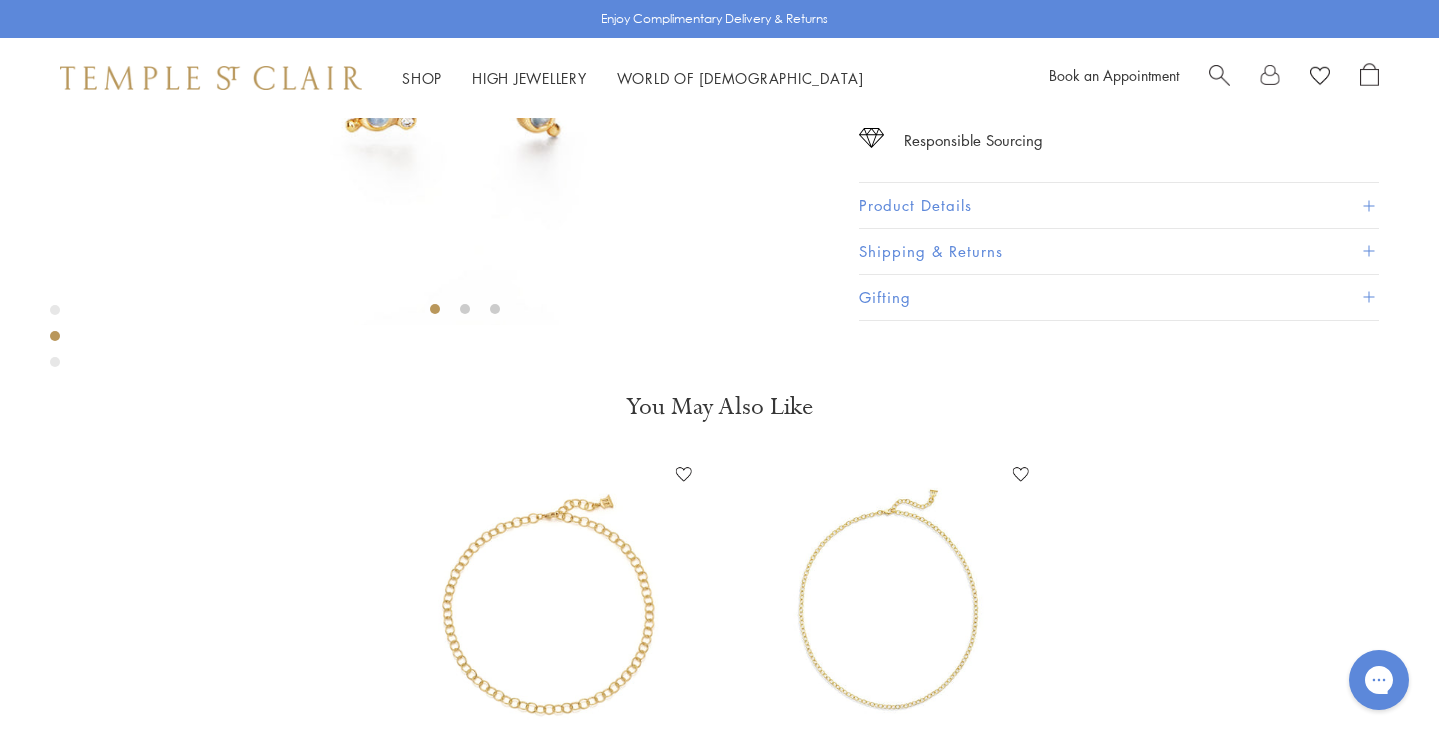 scroll, scrollTop: 506, scrollLeft: 0, axis: vertical 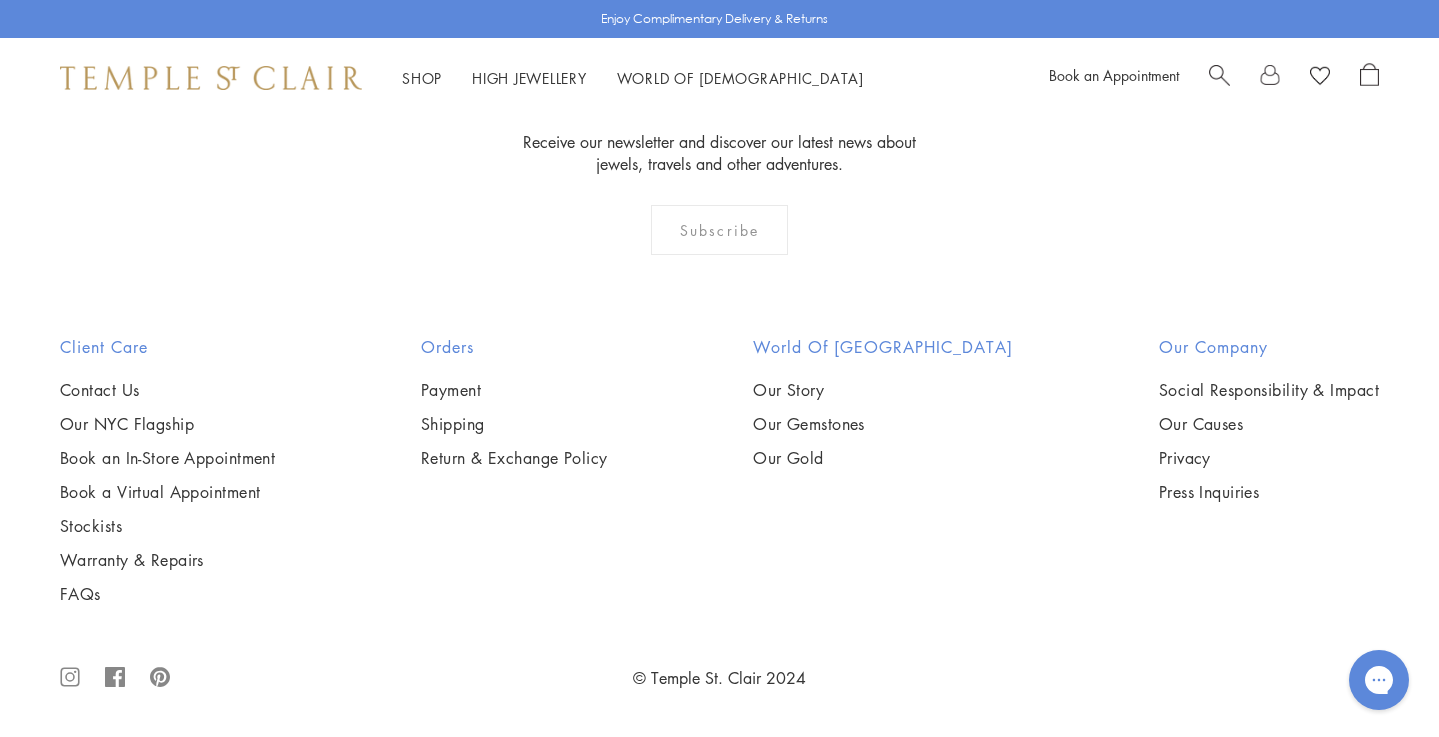 click at bounding box center [0, 0] 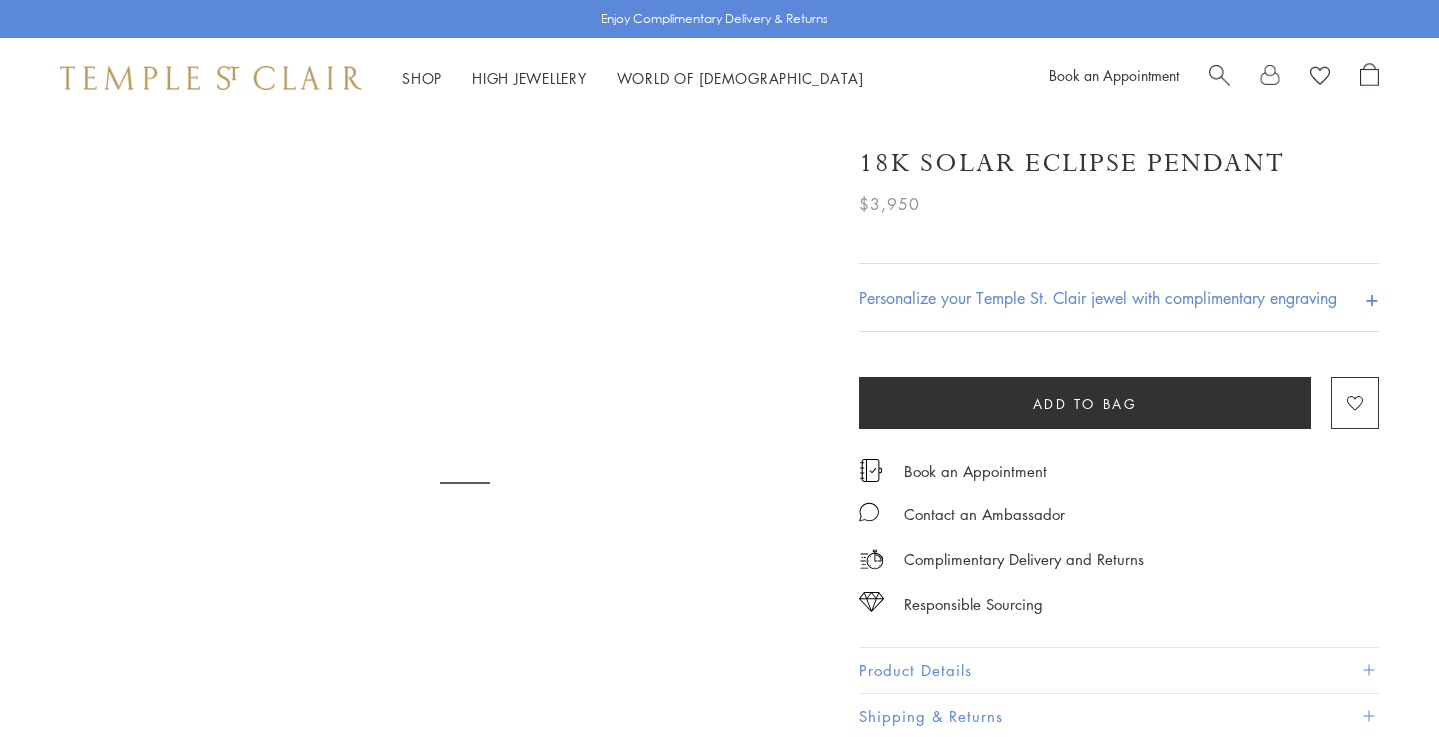 scroll, scrollTop: 0, scrollLeft: 0, axis: both 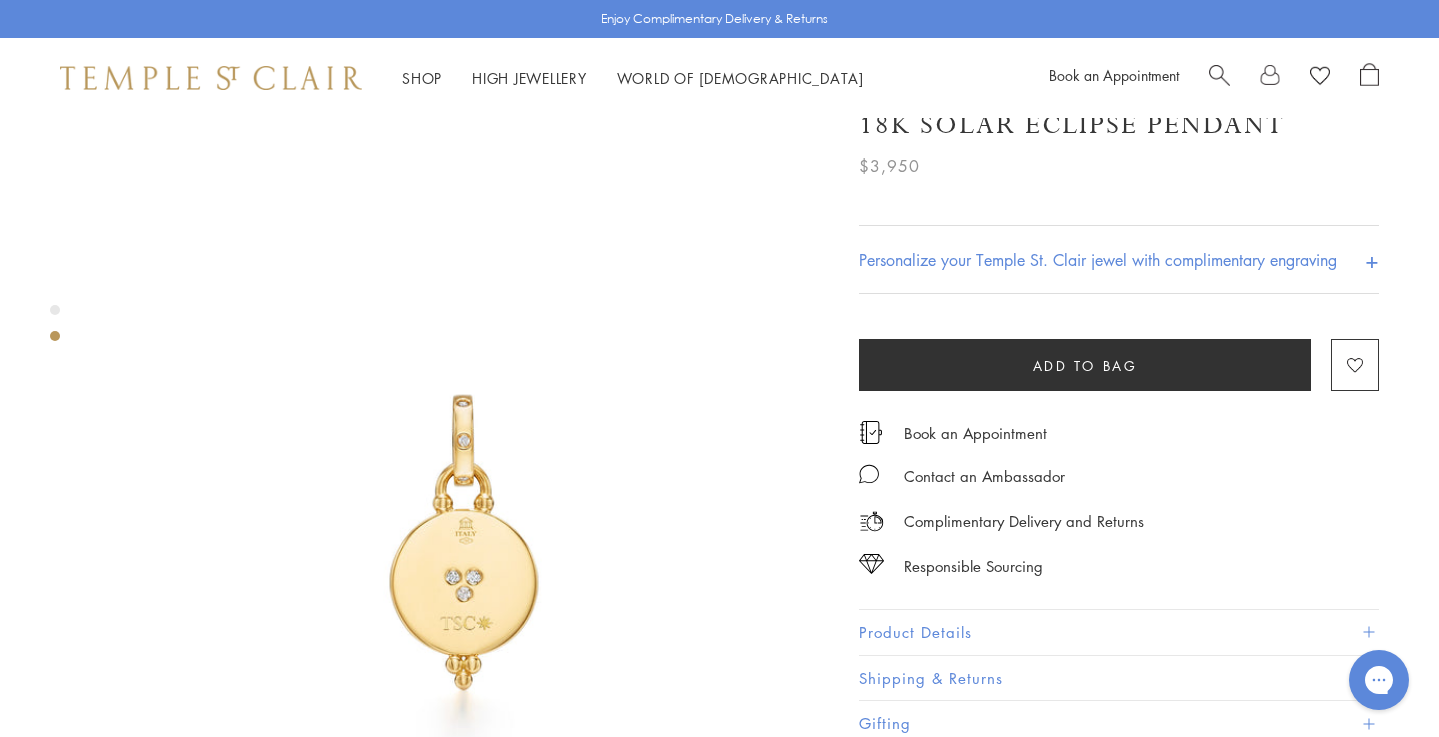 click on "Product Details" at bounding box center (1119, 632) 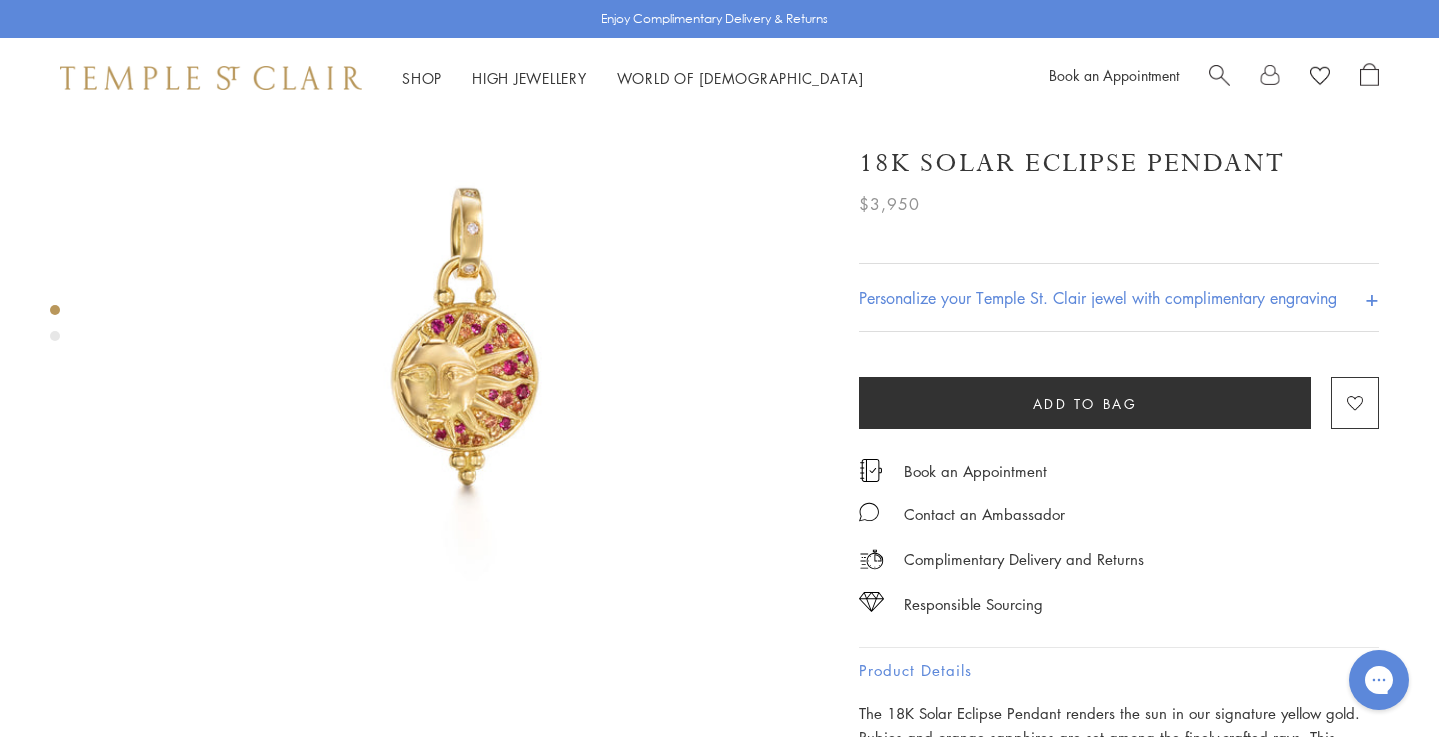 scroll, scrollTop: 144, scrollLeft: 0, axis: vertical 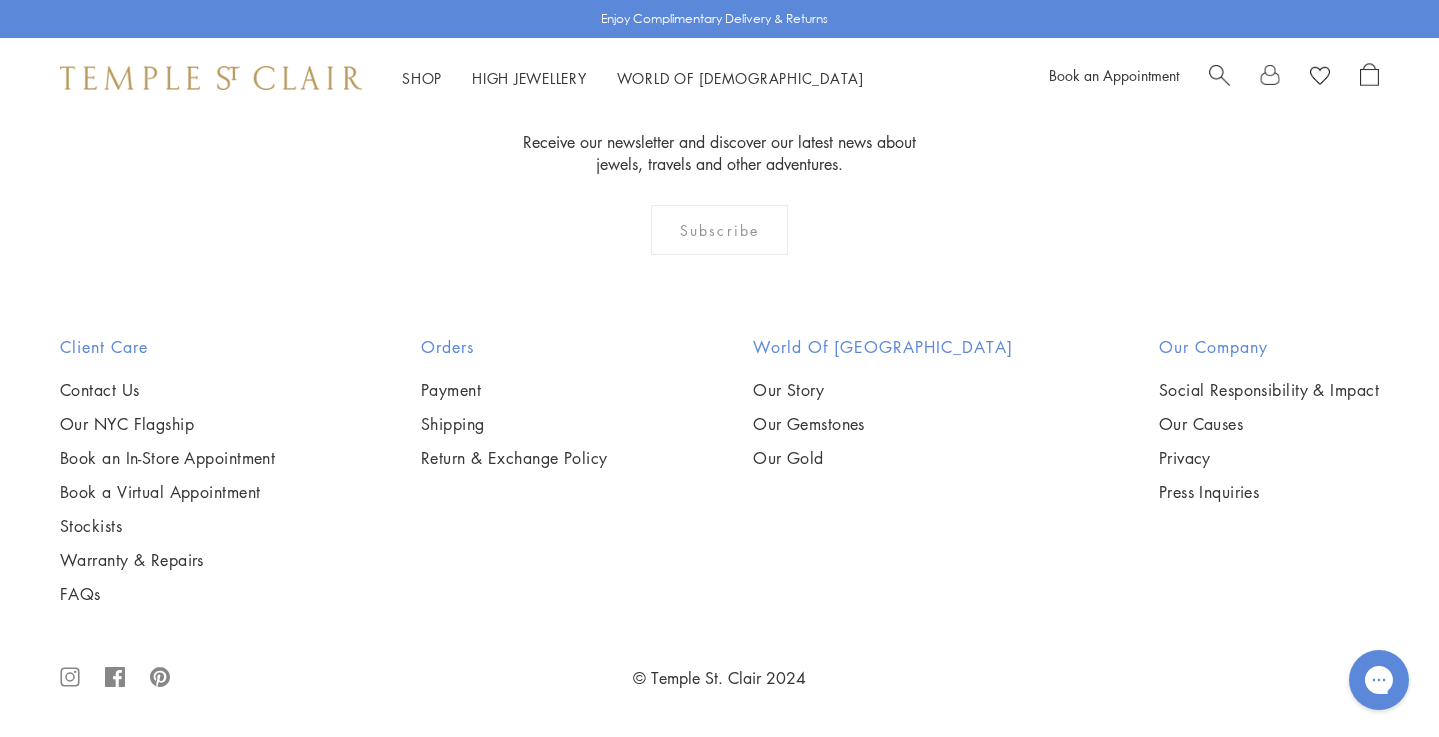 click on "2" at bounding box center [688, -94] 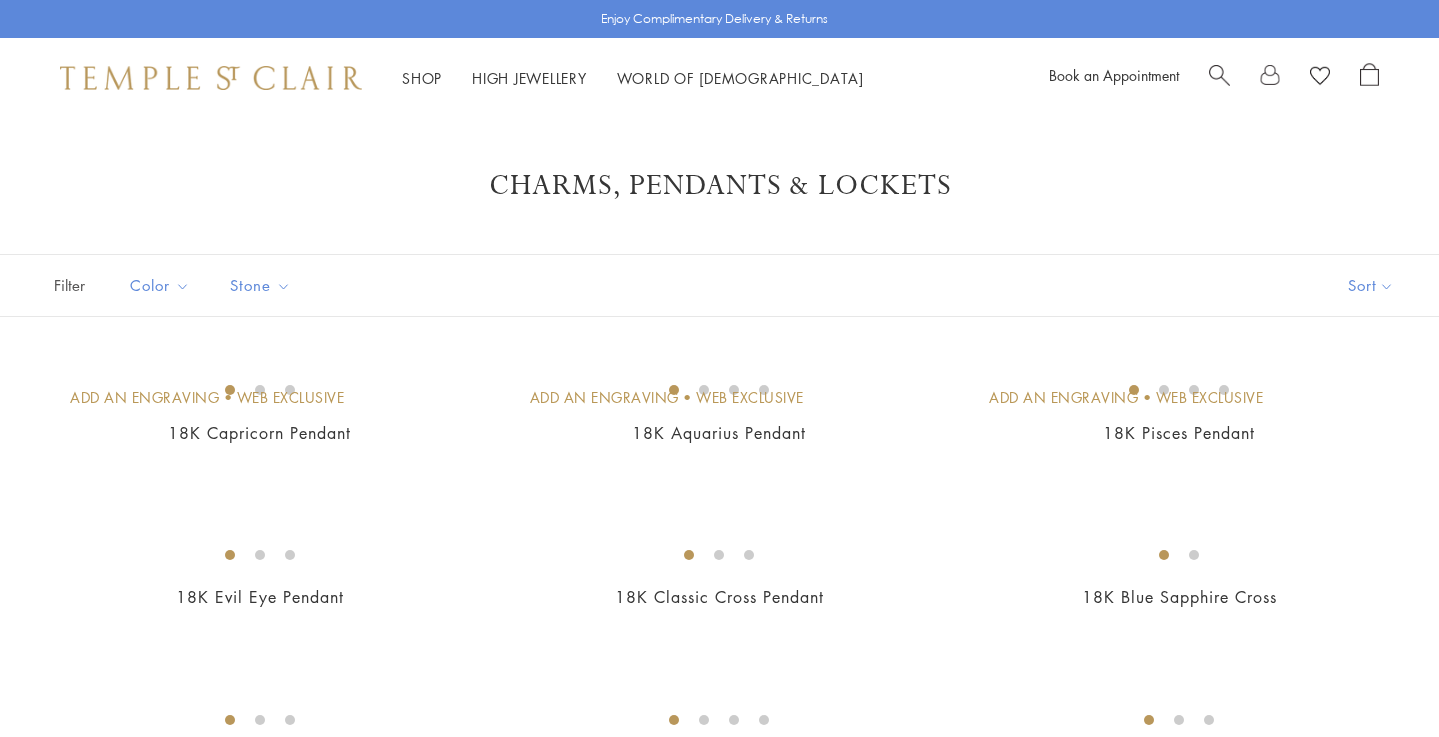 scroll, scrollTop: 0, scrollLeft: 0, axis: both 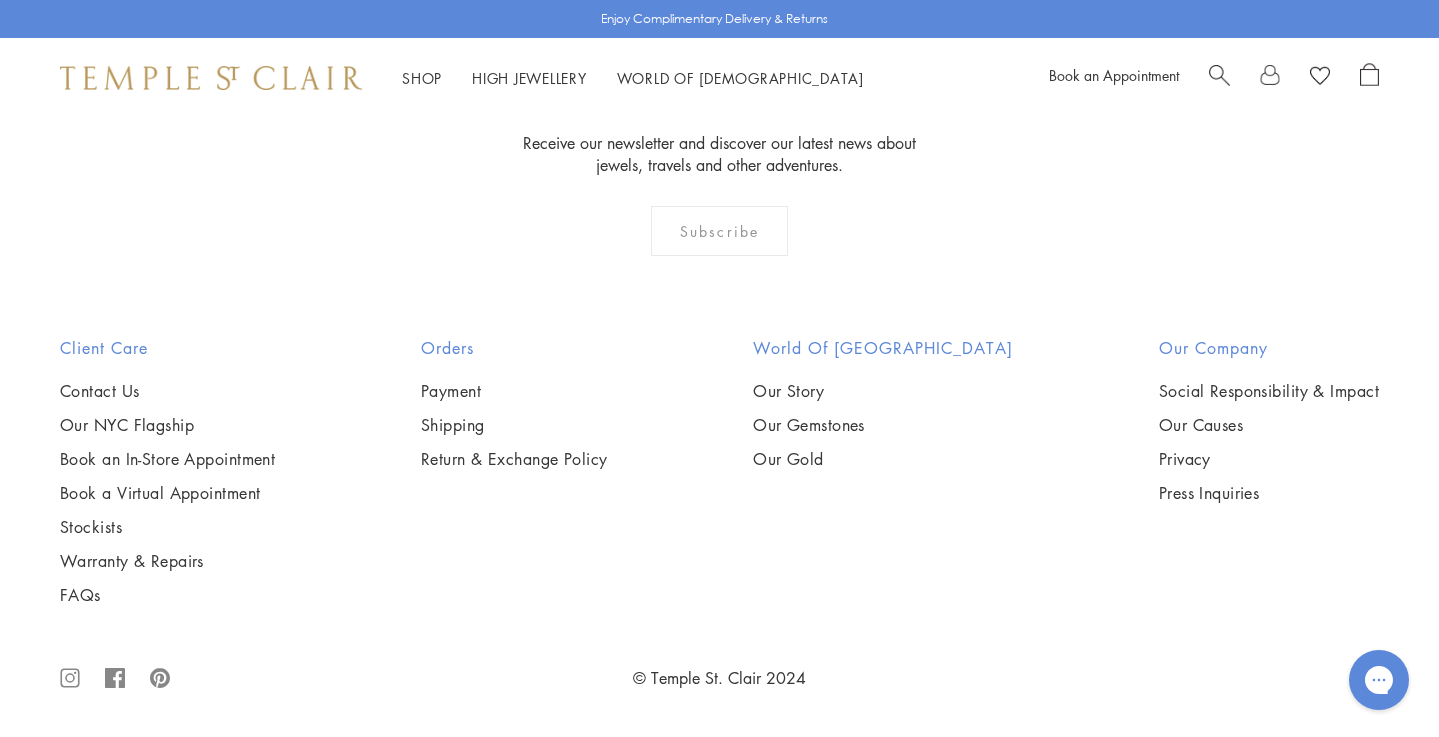 click at bounding box center [0, 0] 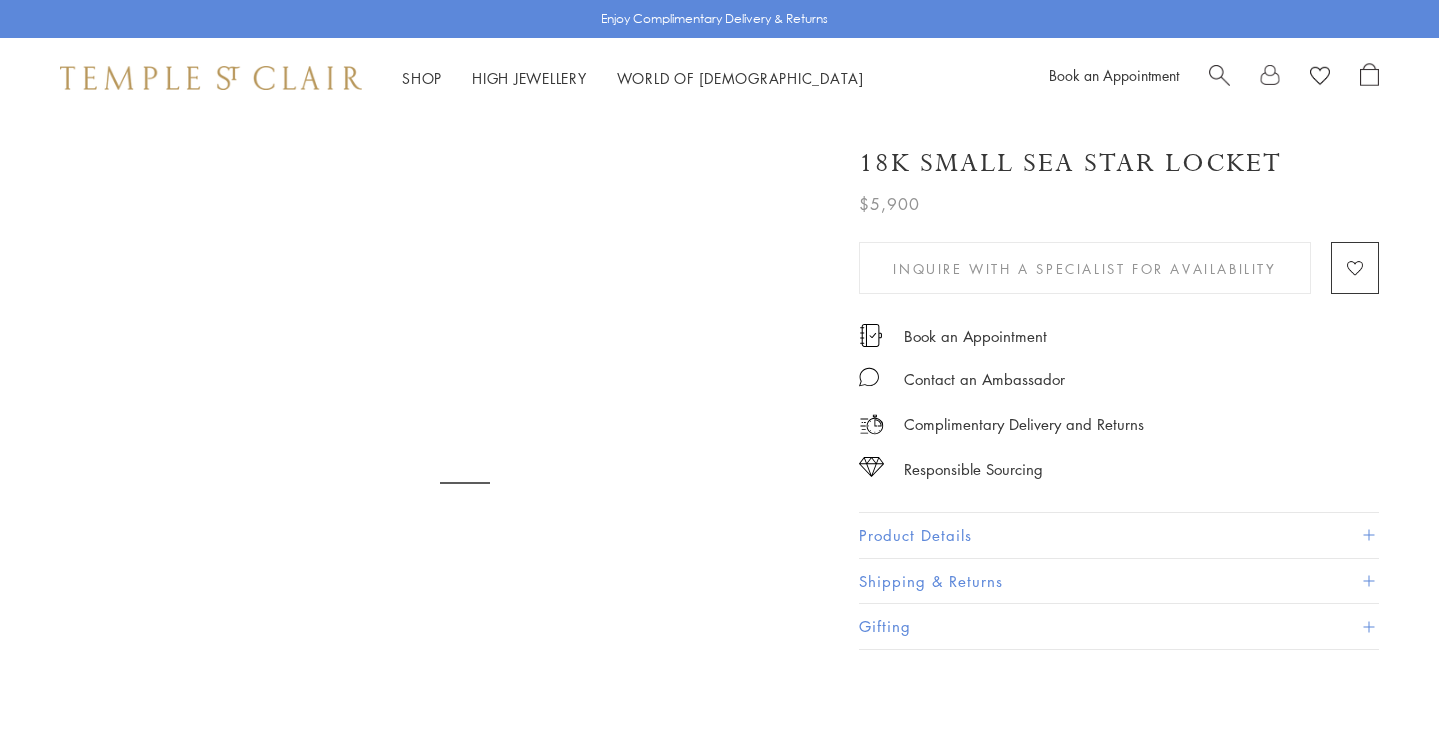 scroll, scrollTop: 0, scrollLeft: 0, axis: both 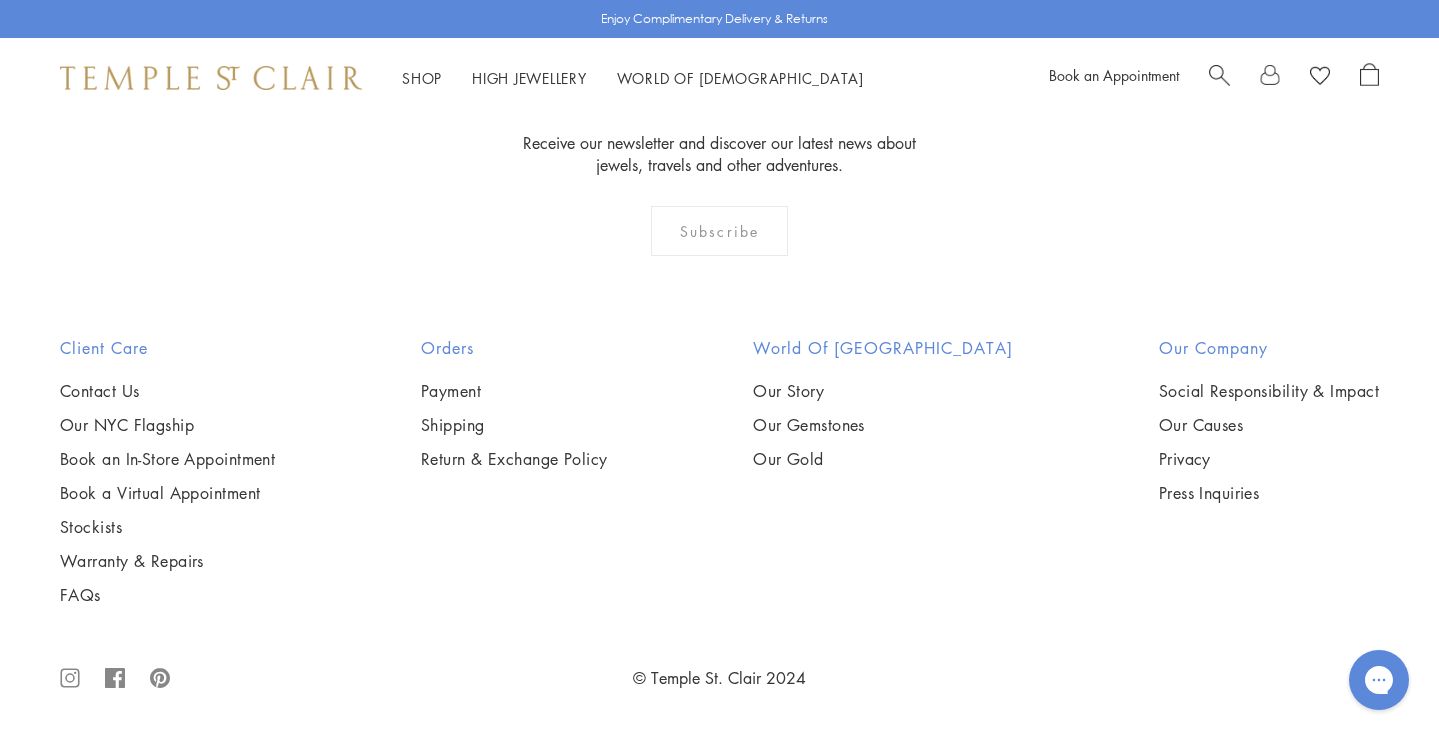 click on "3" at bounding box center [785, -93] 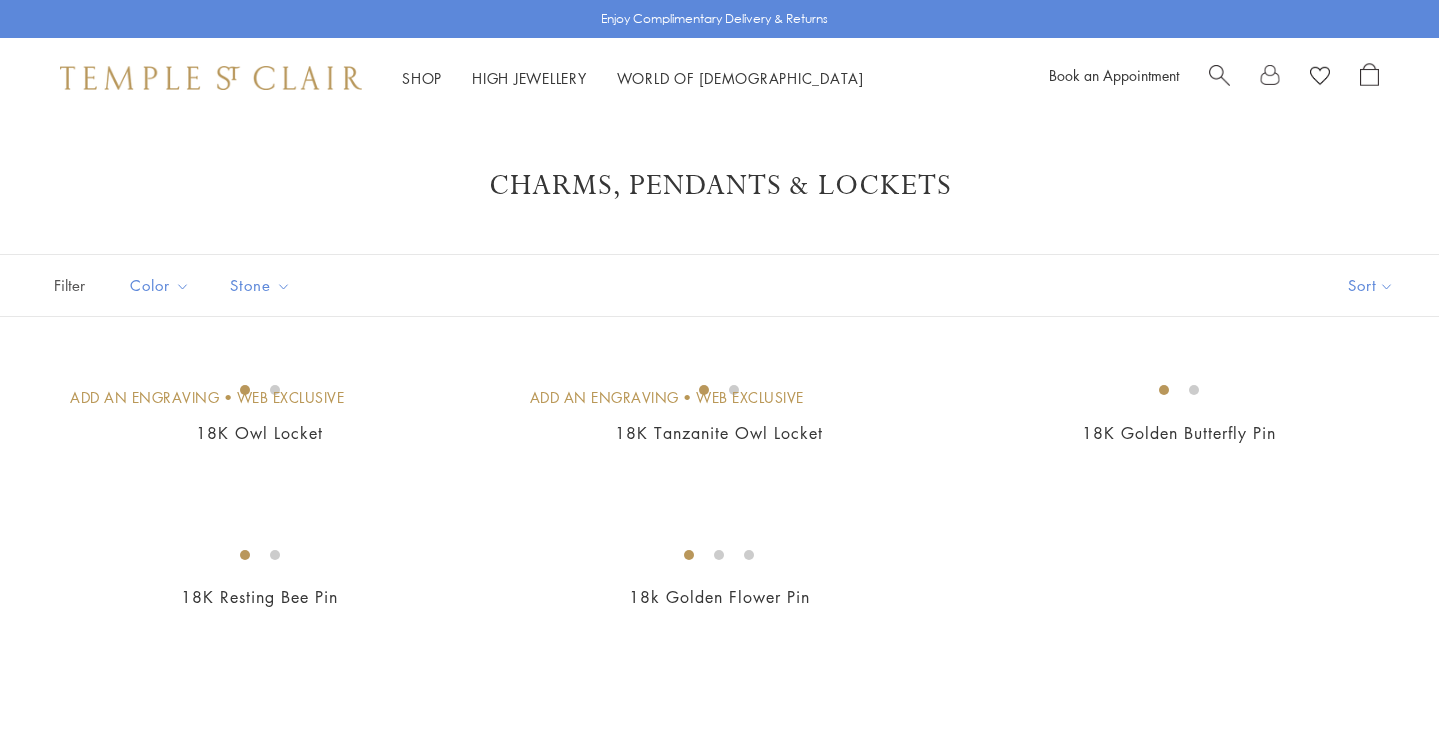 scroll, scrollTop: 0, scrollLeft: 0, axis: both 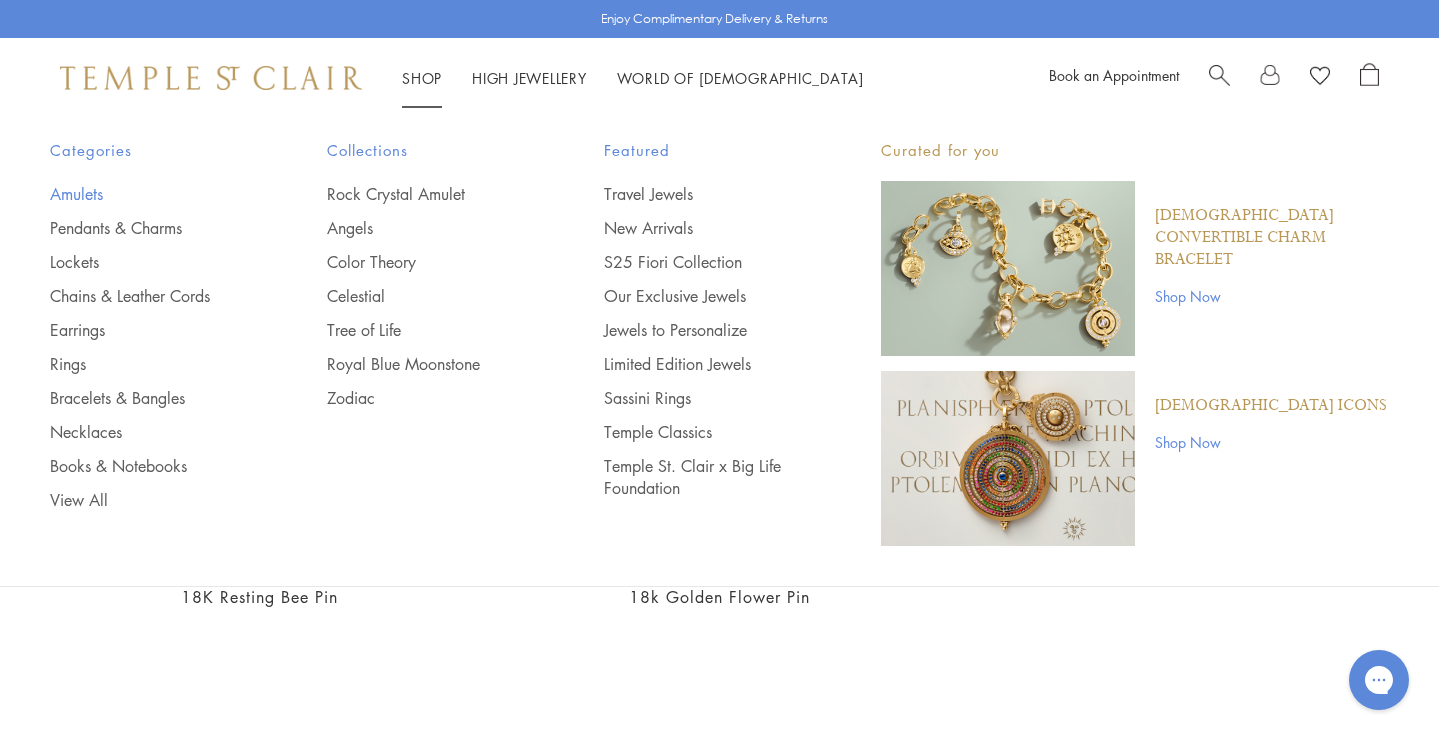click on "Amulets" at bounding box center (148, 194) 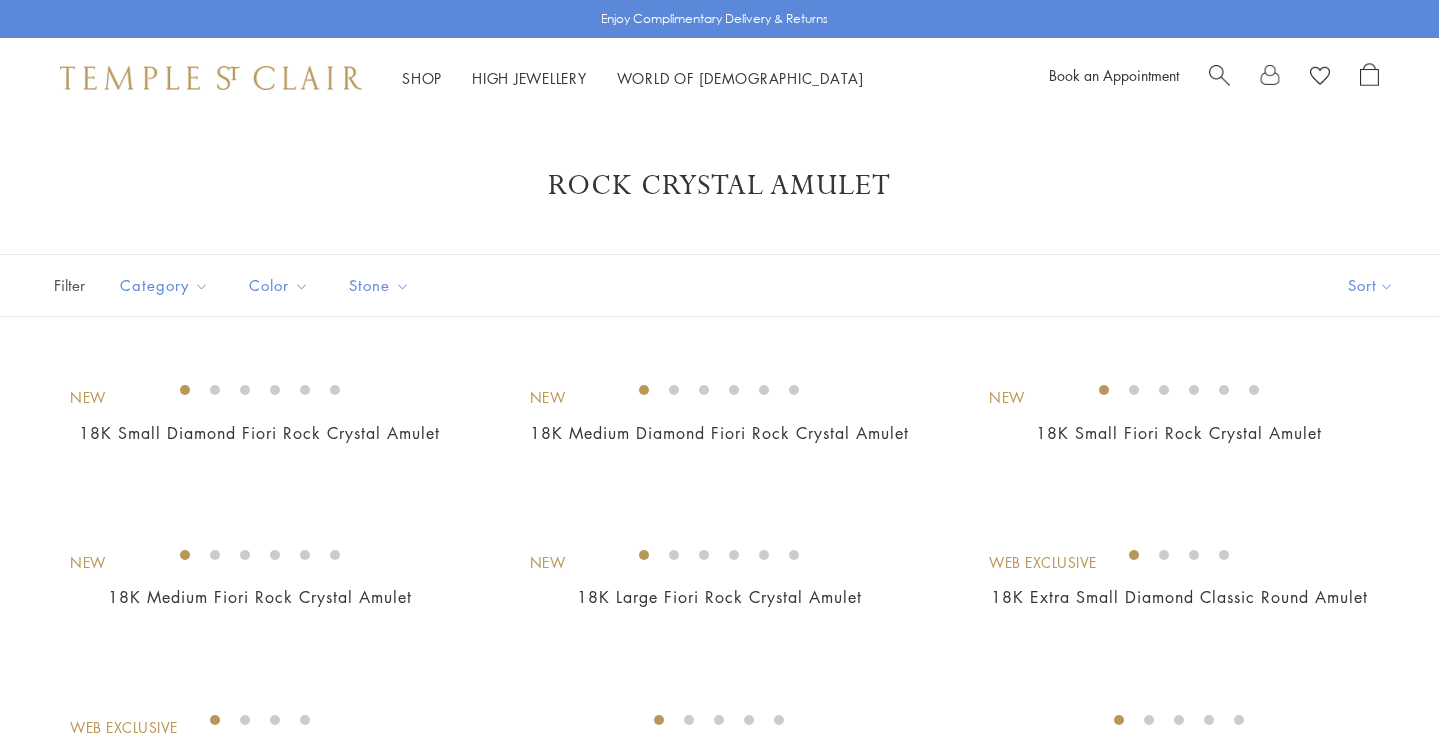scroll, scrollTop: 0, scrollLeft: 0, axis: both 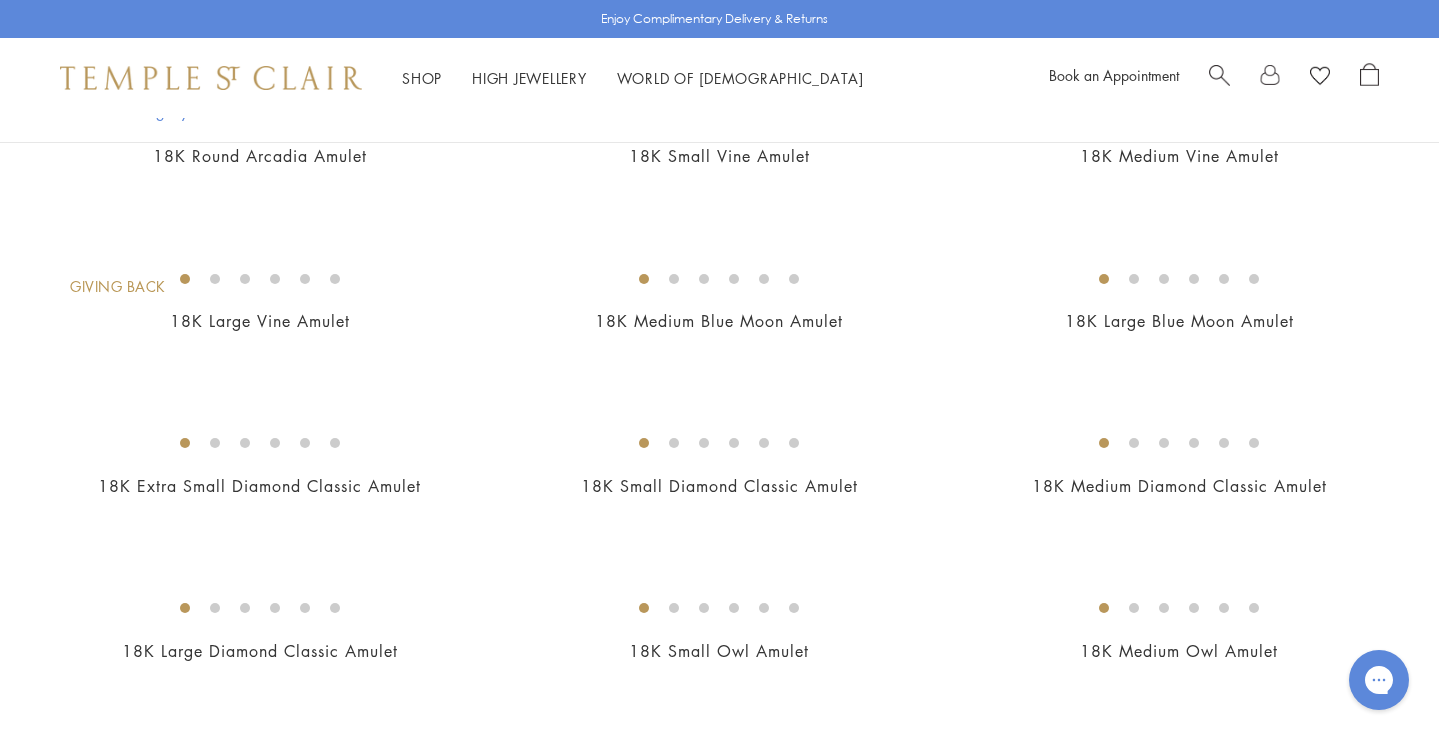 click at bounding box center [0, 0] 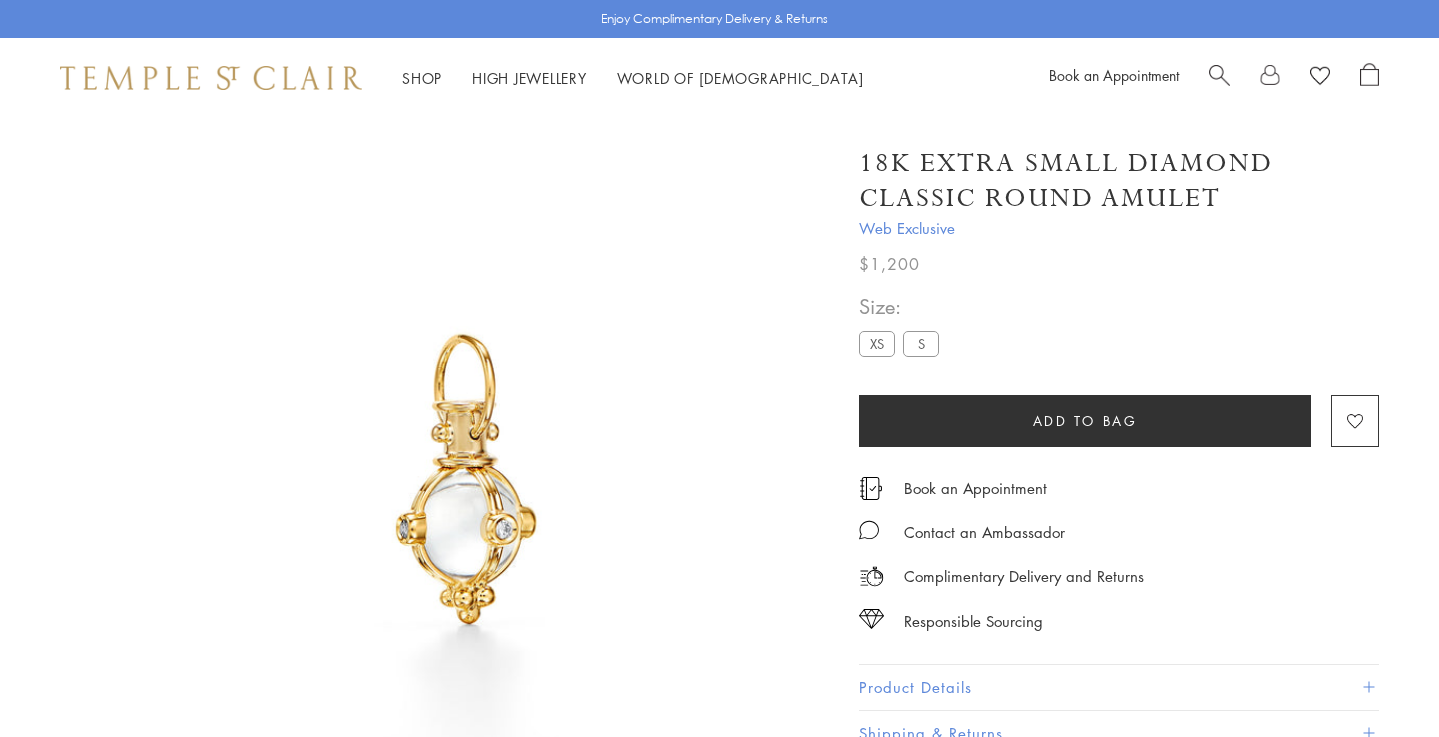 scroll, scrollTop: 0, scrollLeft: 0, axis: both 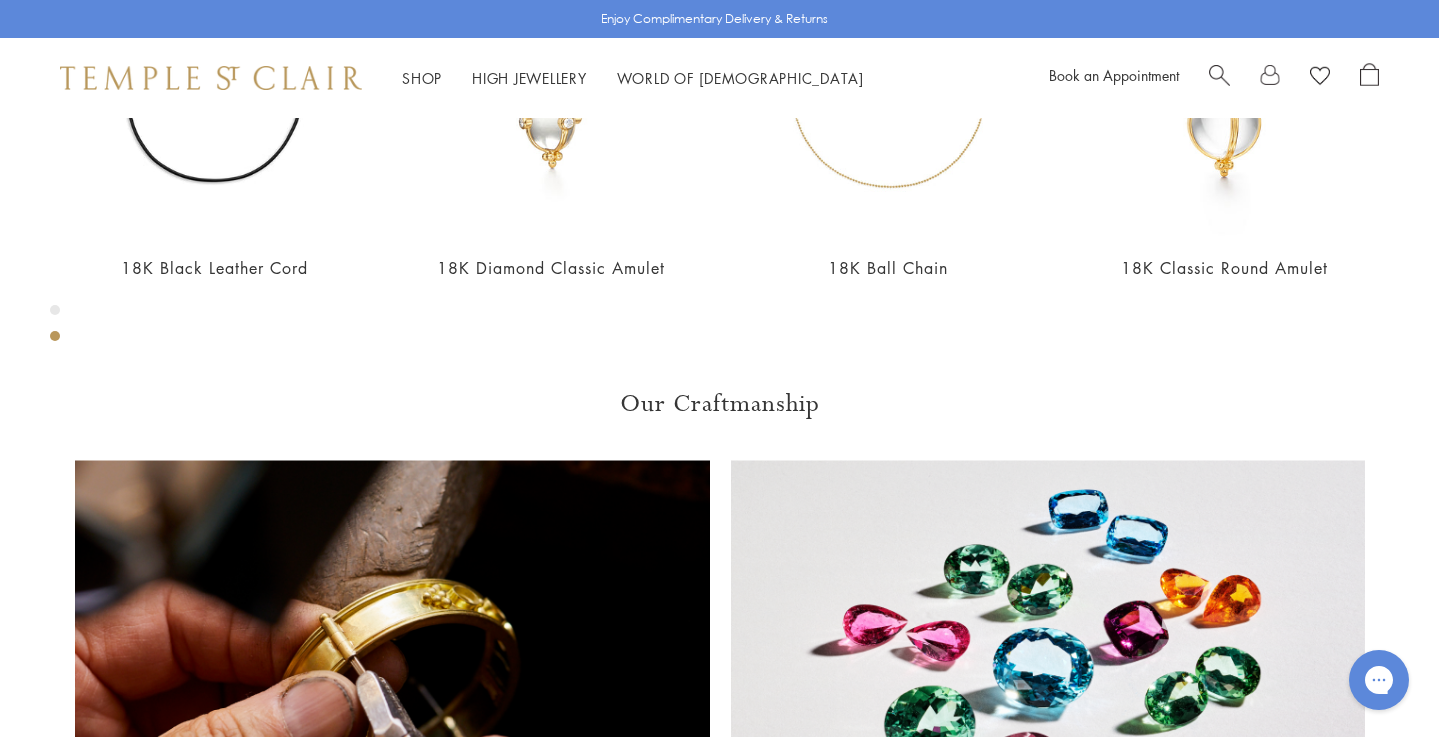 click on "Product Details" at bounding box center (1119, -312) 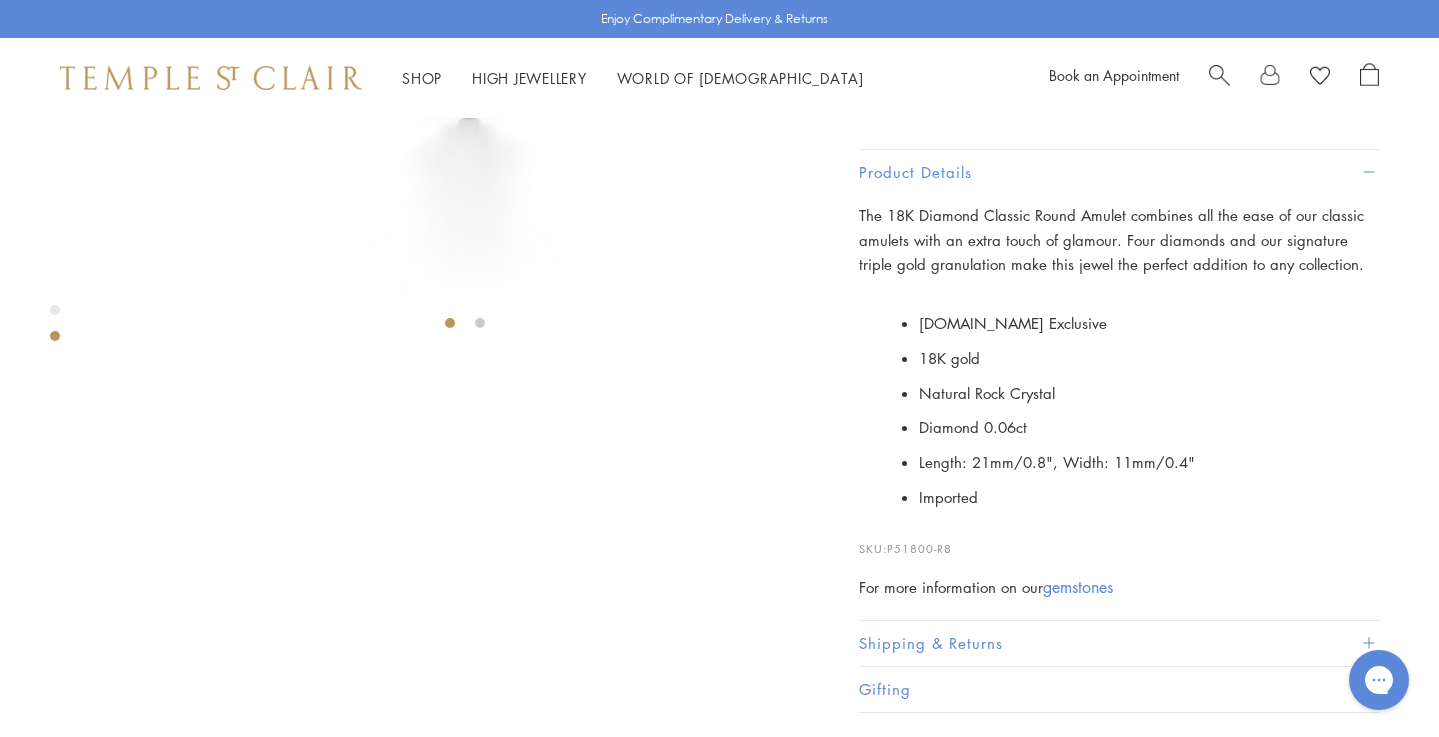 scroll, scrollTop: 570, scrollLeft: 0, axis: vertical 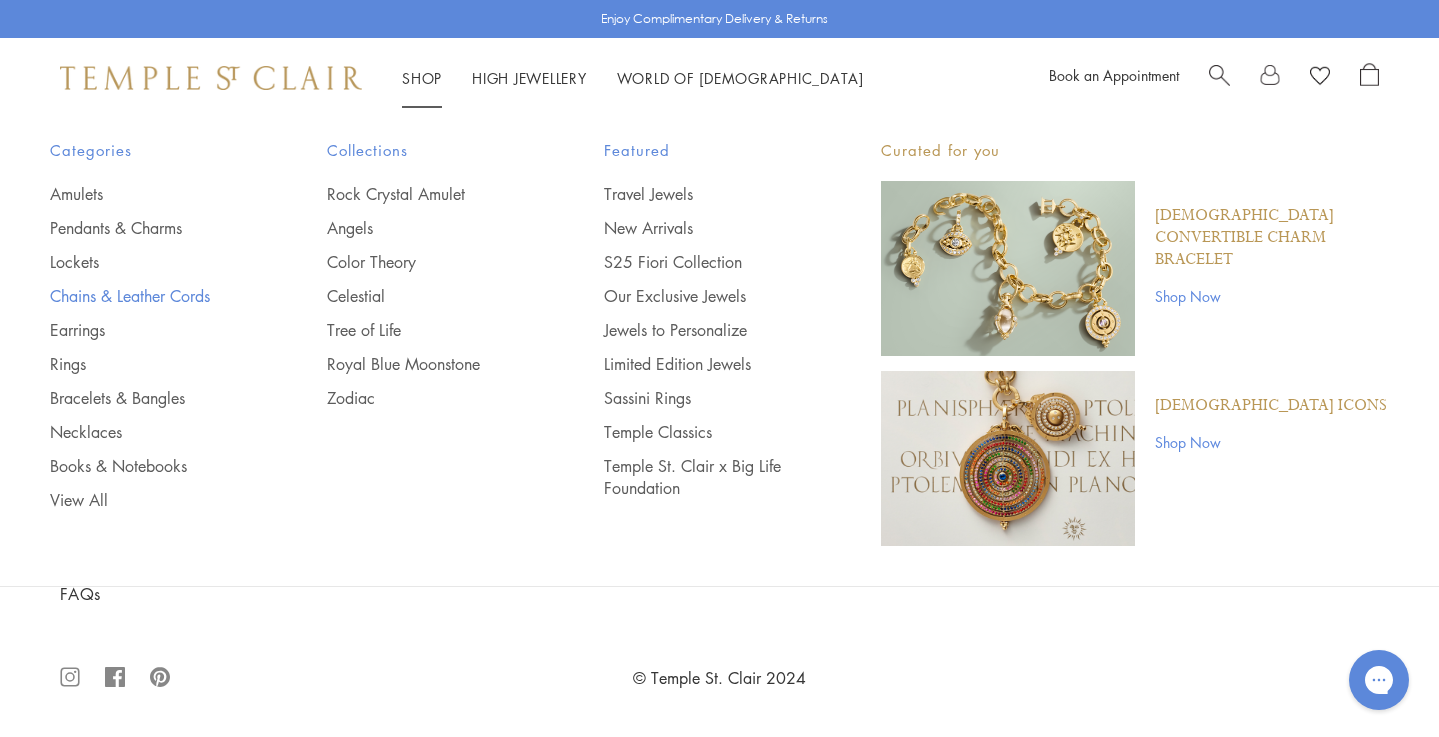 click on "Chains & Leather Cords" at bounding box center (148, 296) 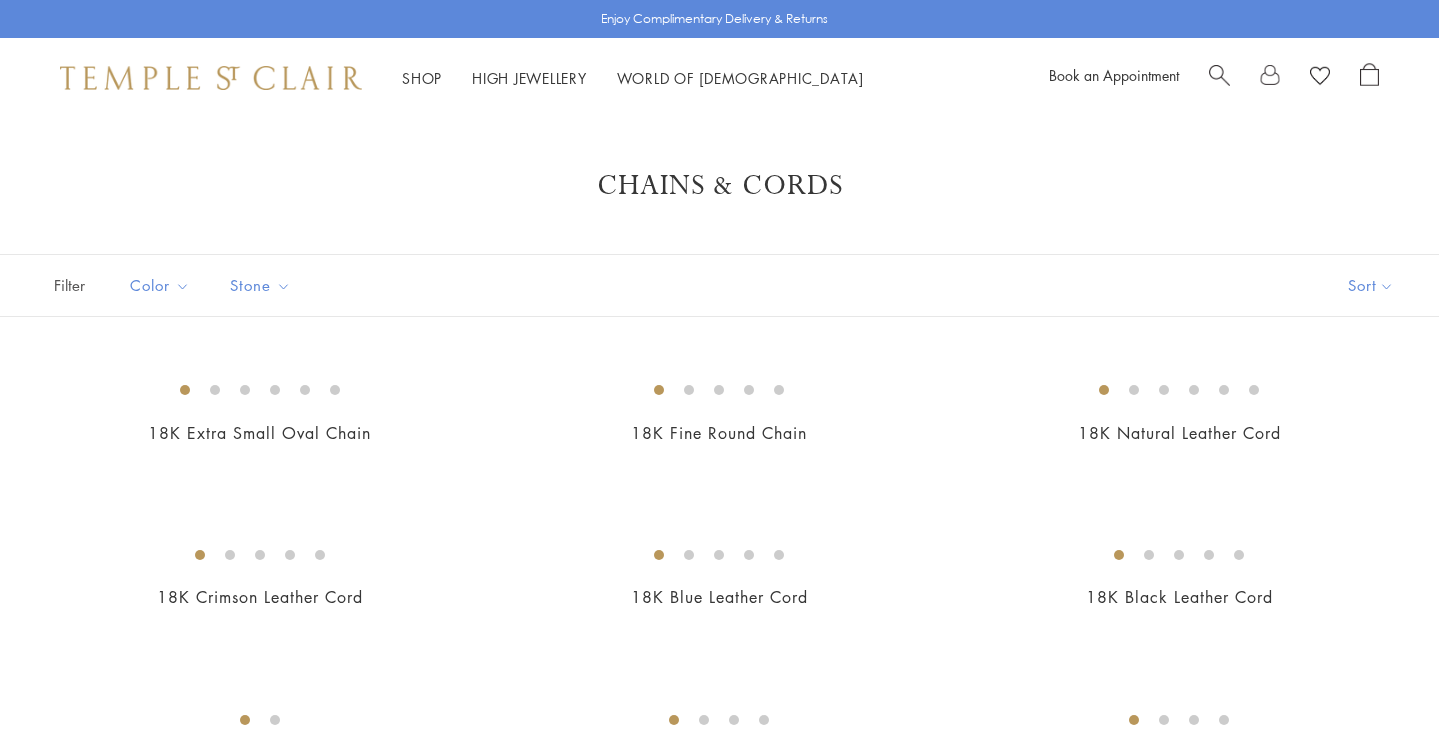 scroll, scrollTop: 0, scrollLeft: 0, axis: both 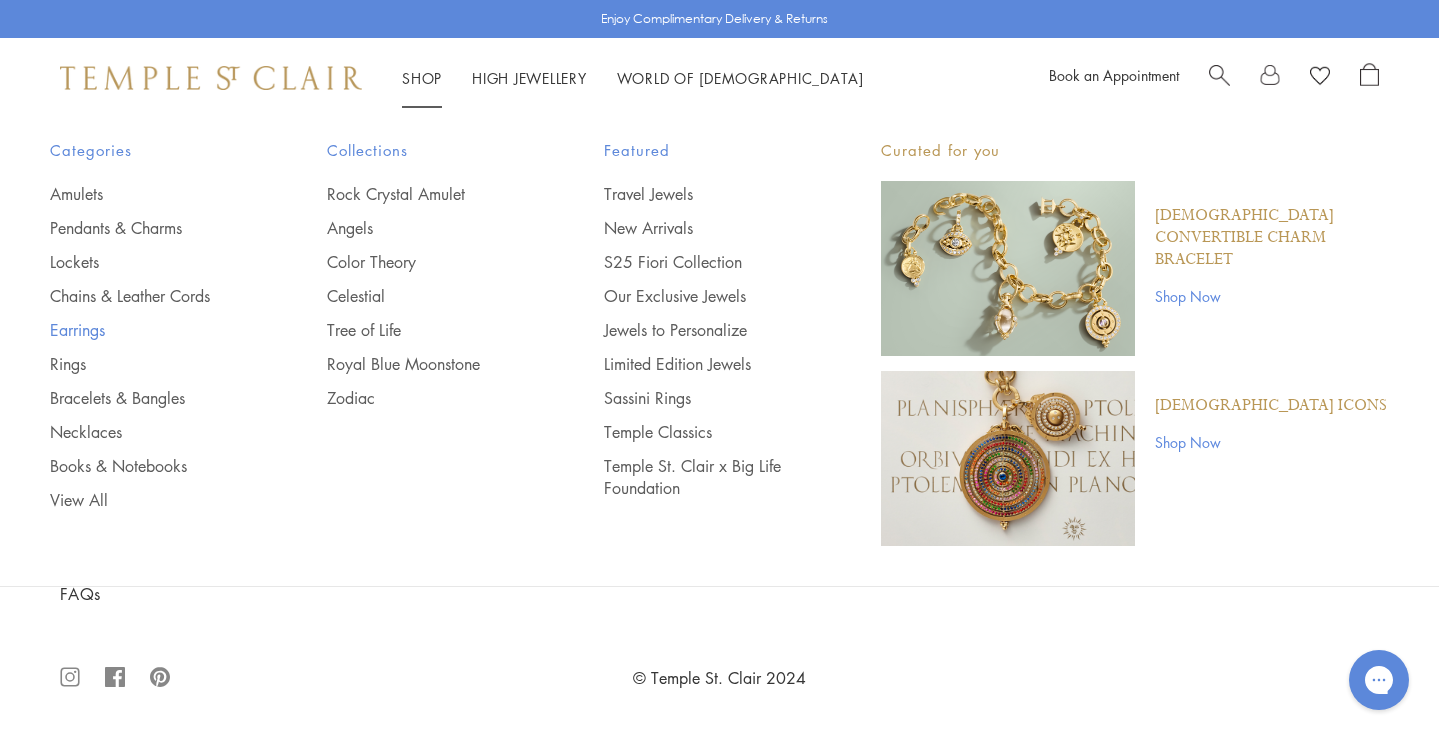click on "Earrings" at bounding box center [148, 330] 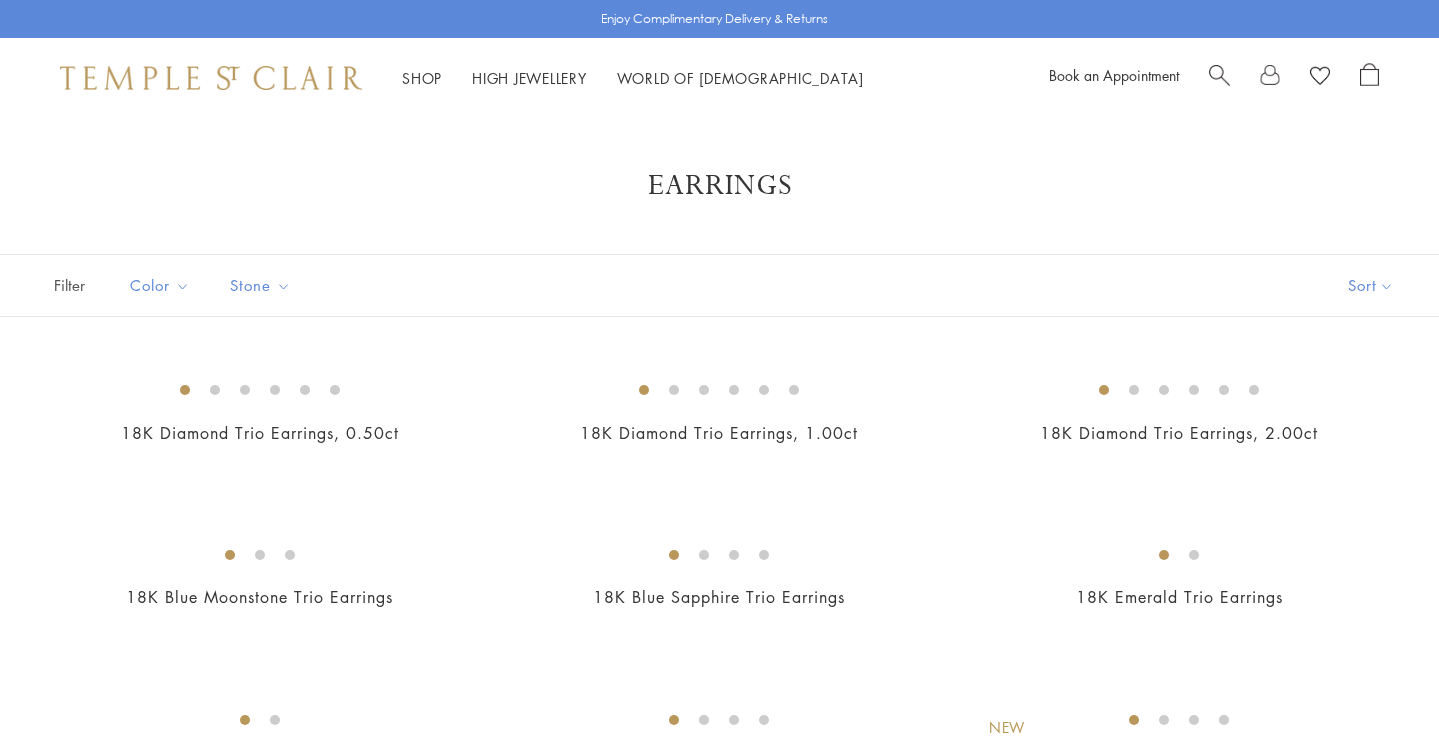 scroll, scrollTop: 0, scrollLeft: 0, axis: both 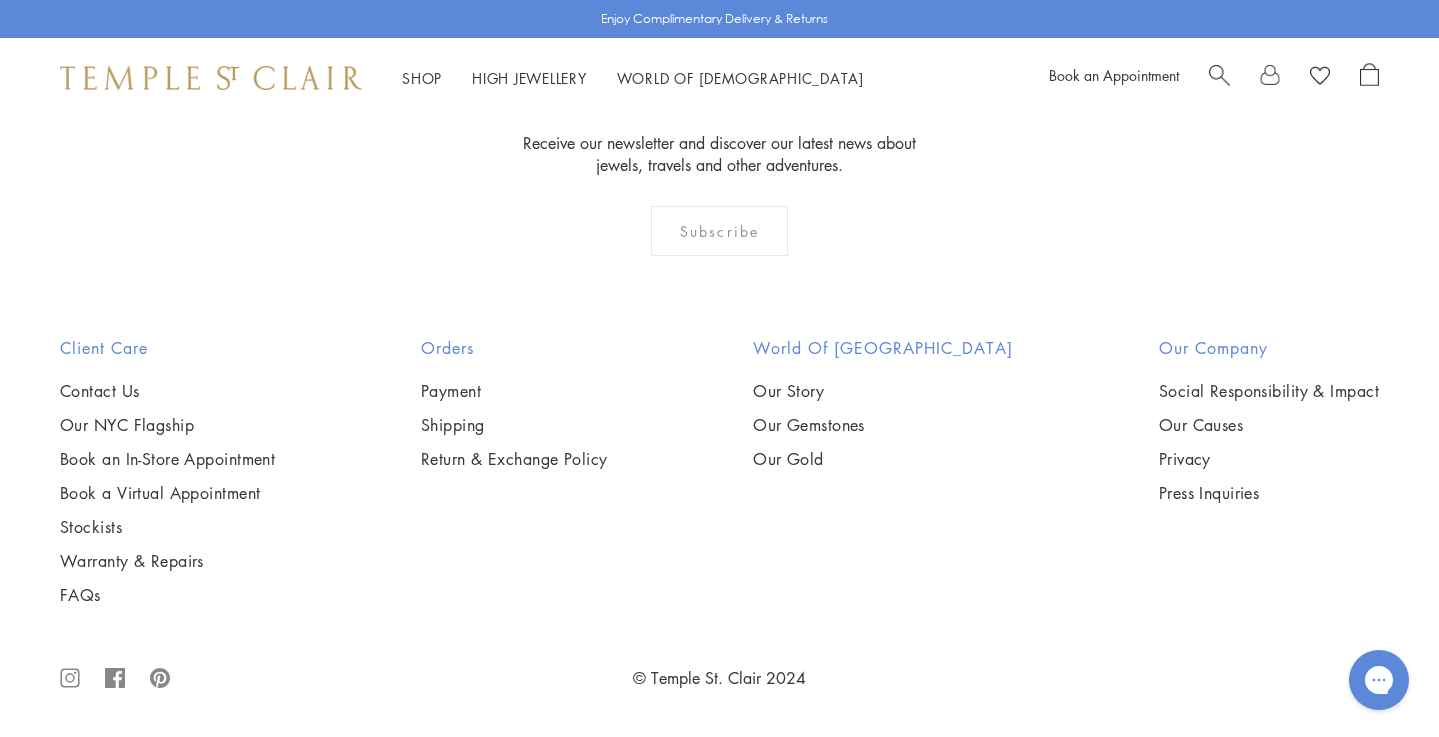 click on "2" at bounding box center [688, -93] 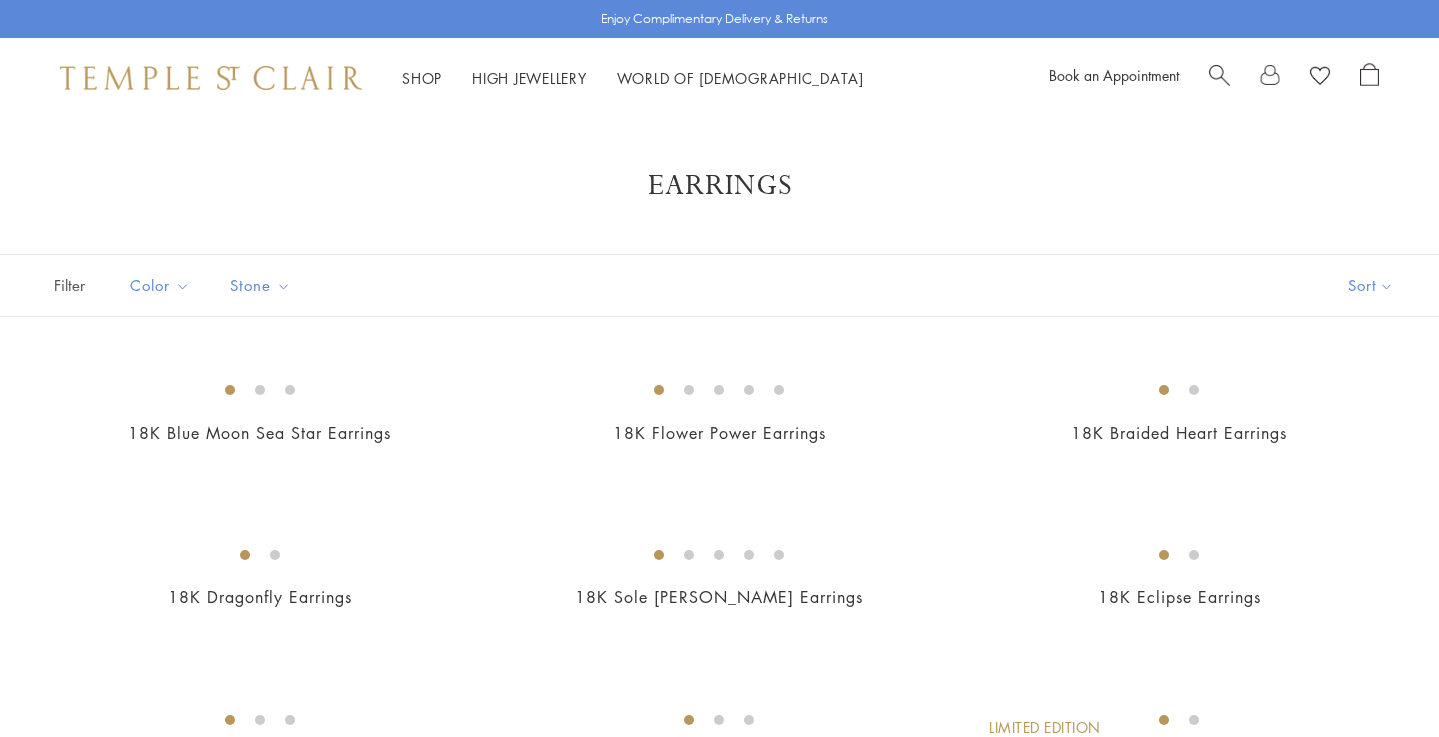 scroll, scrollTop: 0, scrollLeft: 0, axis: both 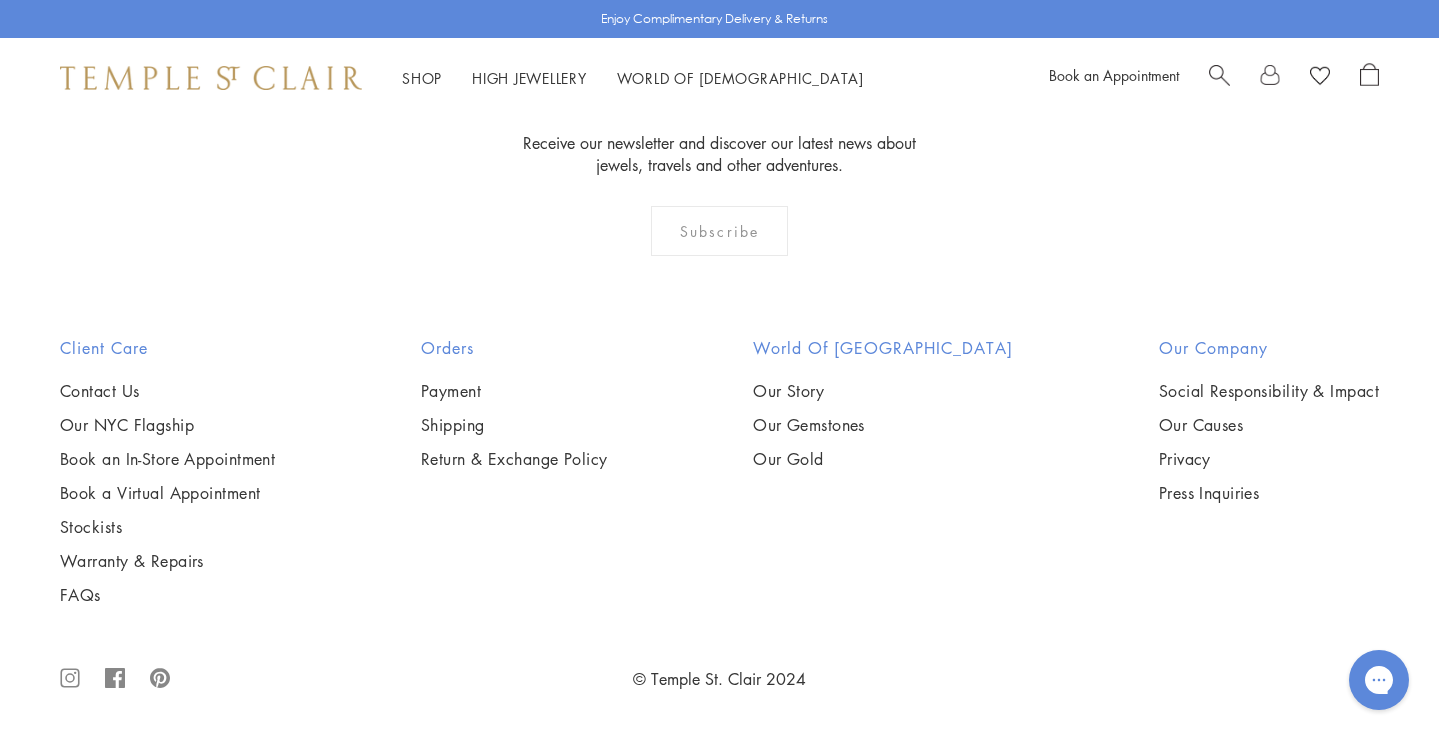 click at bounding box center [0, 0] 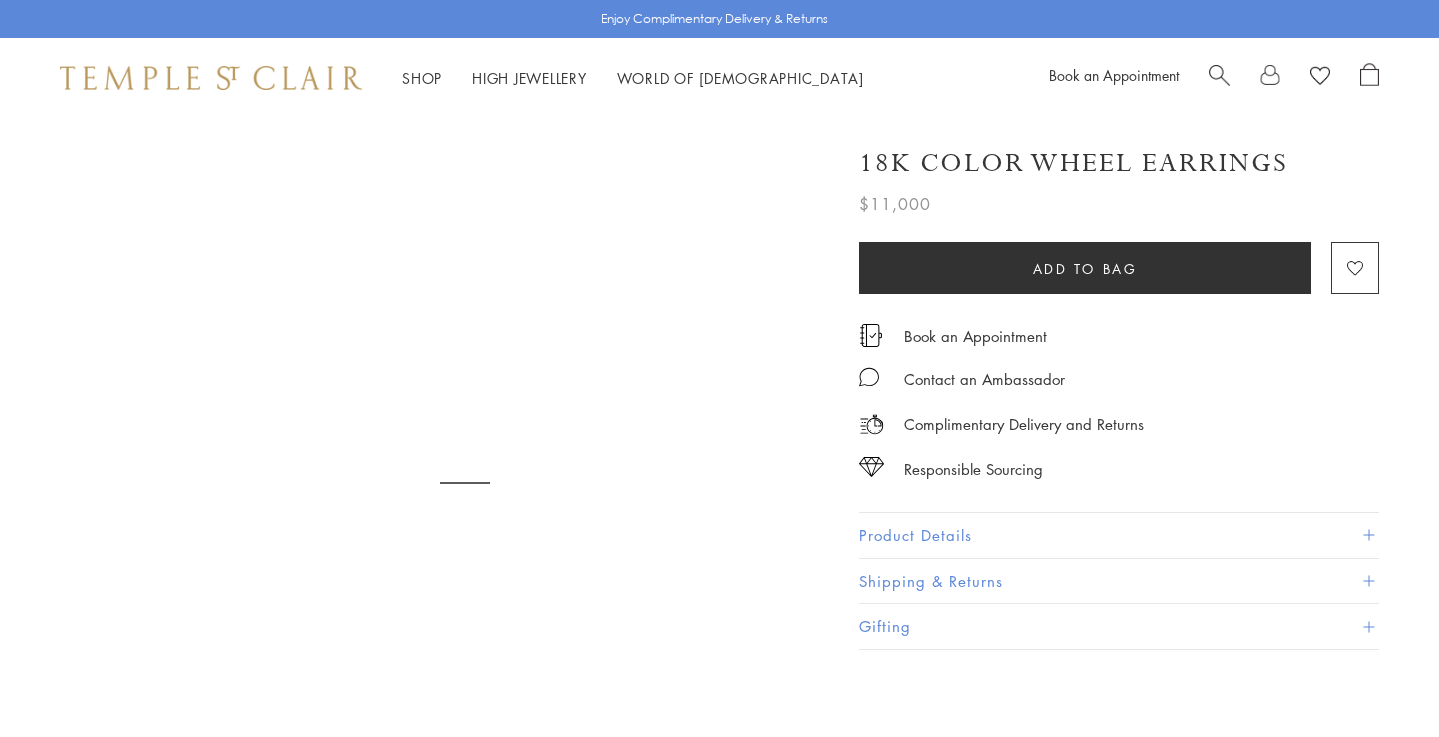 scroll, scrollTop: 0, scrollLeft: 0, axis: both 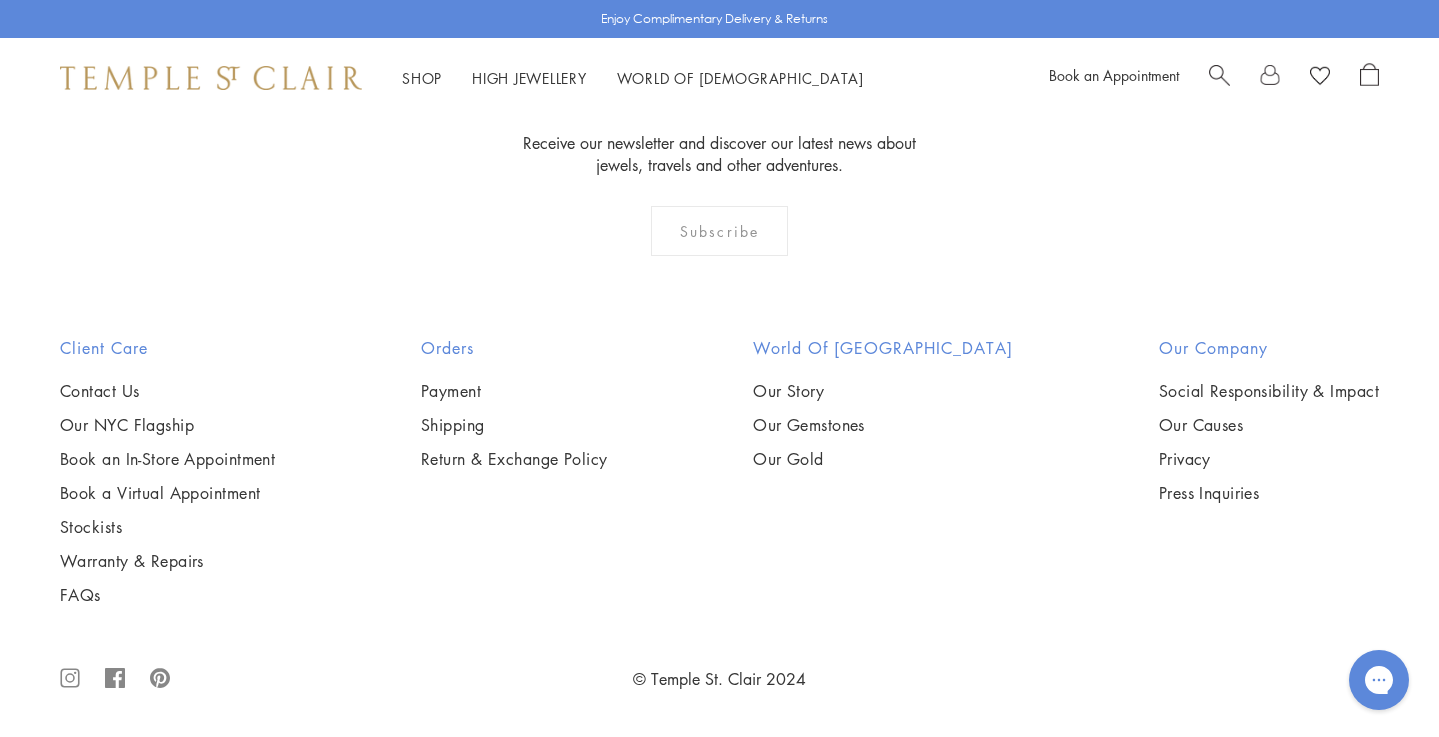 click at bounding box center (0, 0) 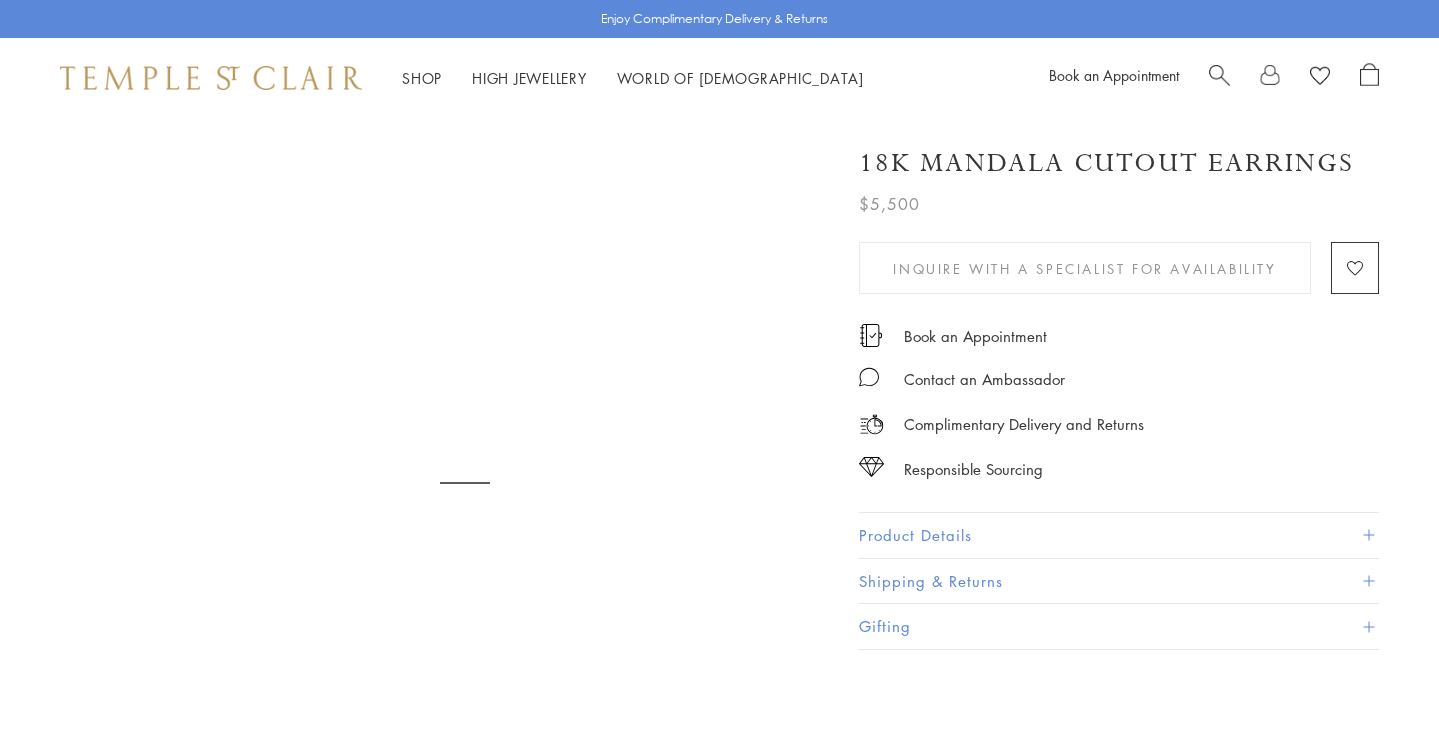 scroll, scrollTop: 0, scrollLeft: 0, axis: both 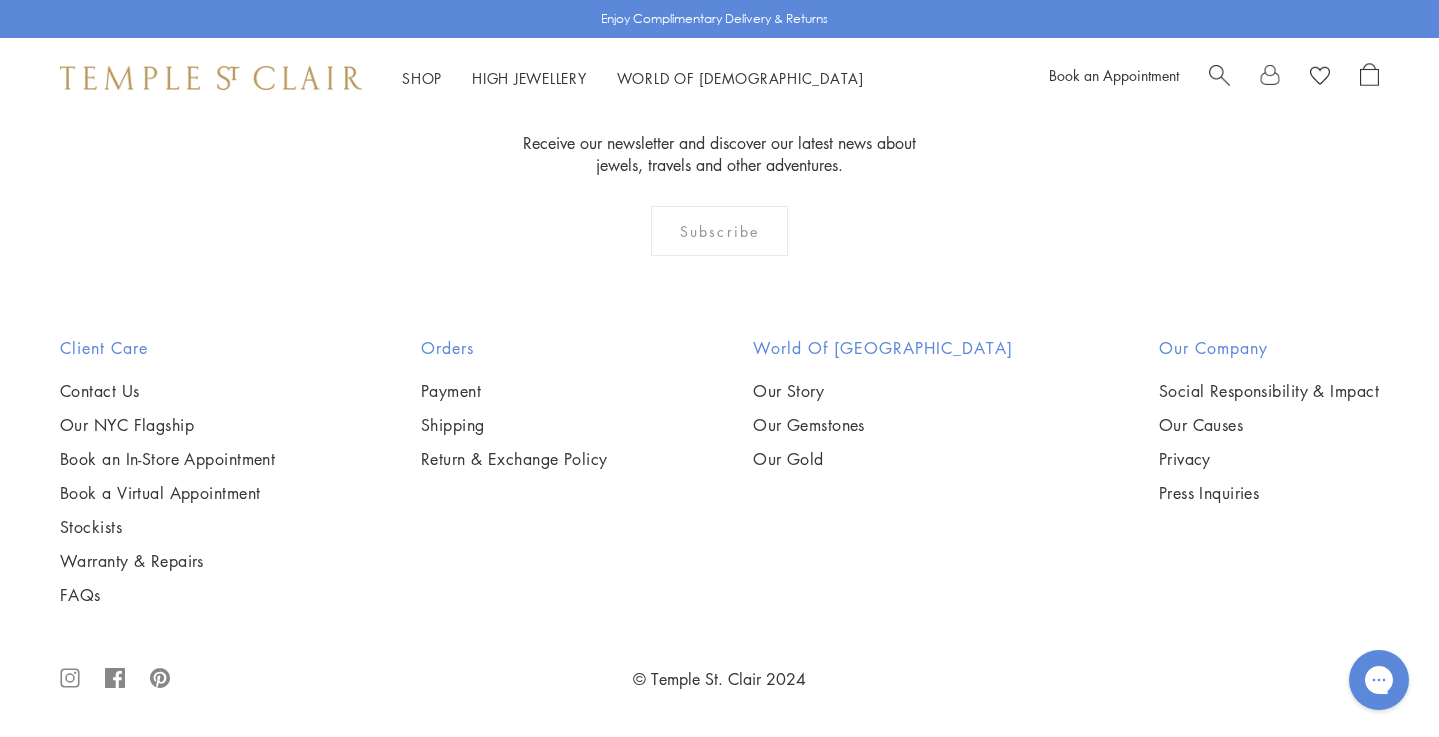 click at bounding box center [0, 0] 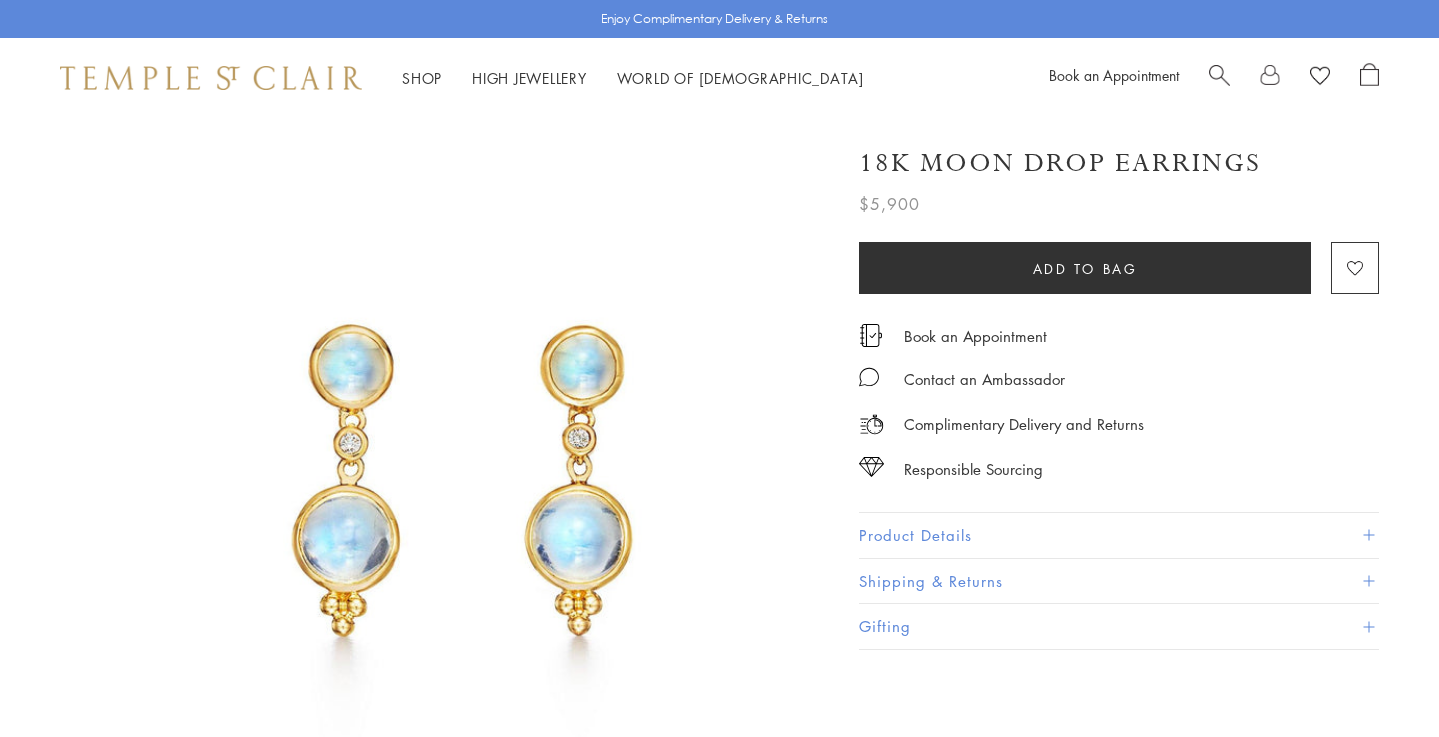 scroll, scrollTop: 0, scrollLeft: 0, axis: both 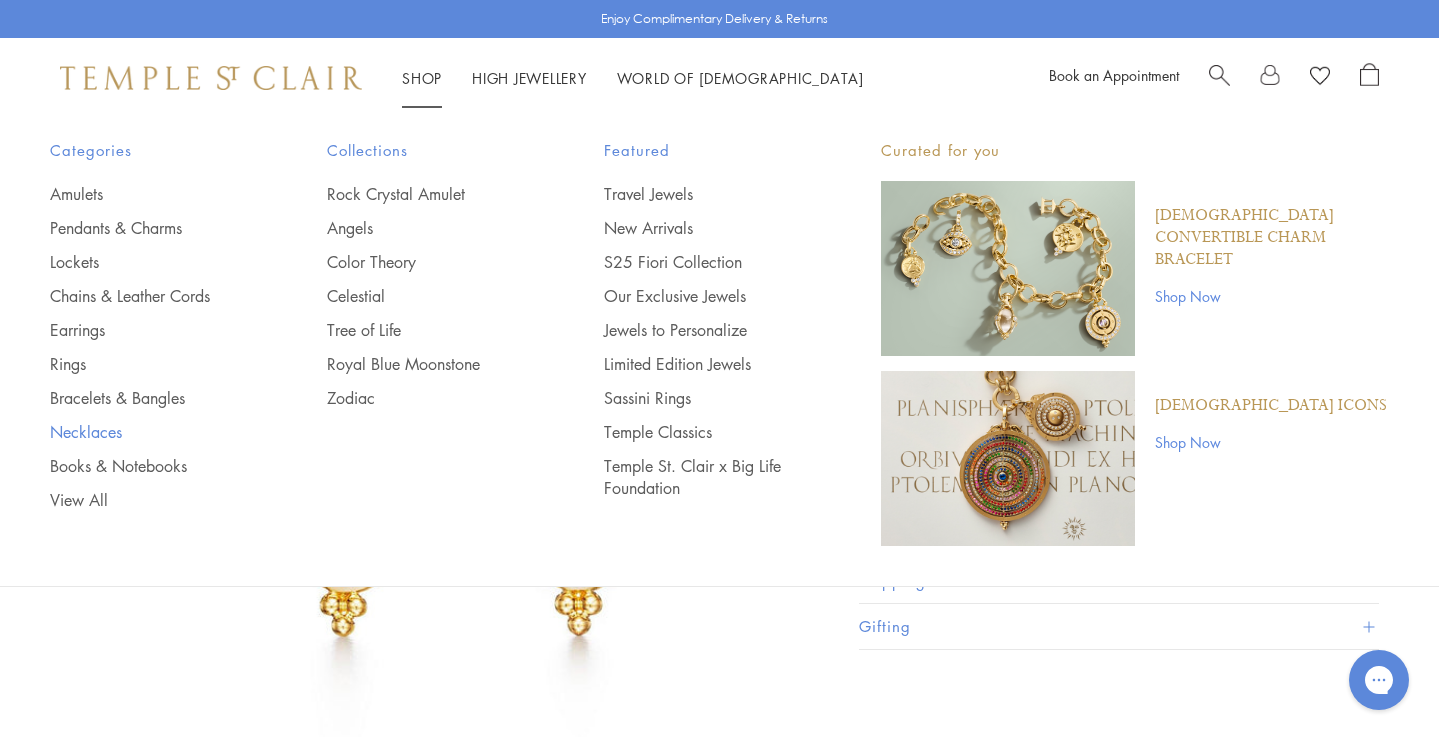 click on "Necklaces" at bounding box center (148, 432) 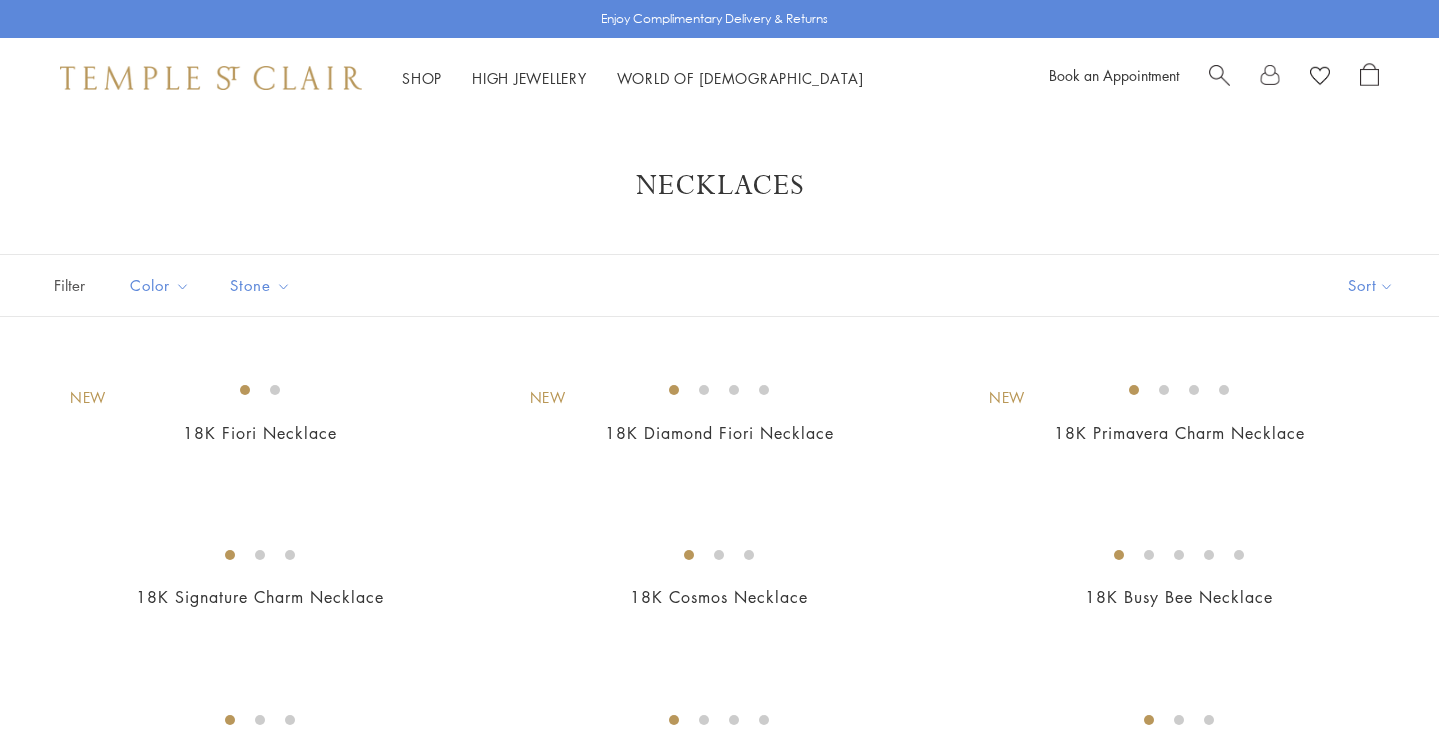 scroll, scrollTop: 0, scrollLeft: 0, axis: both 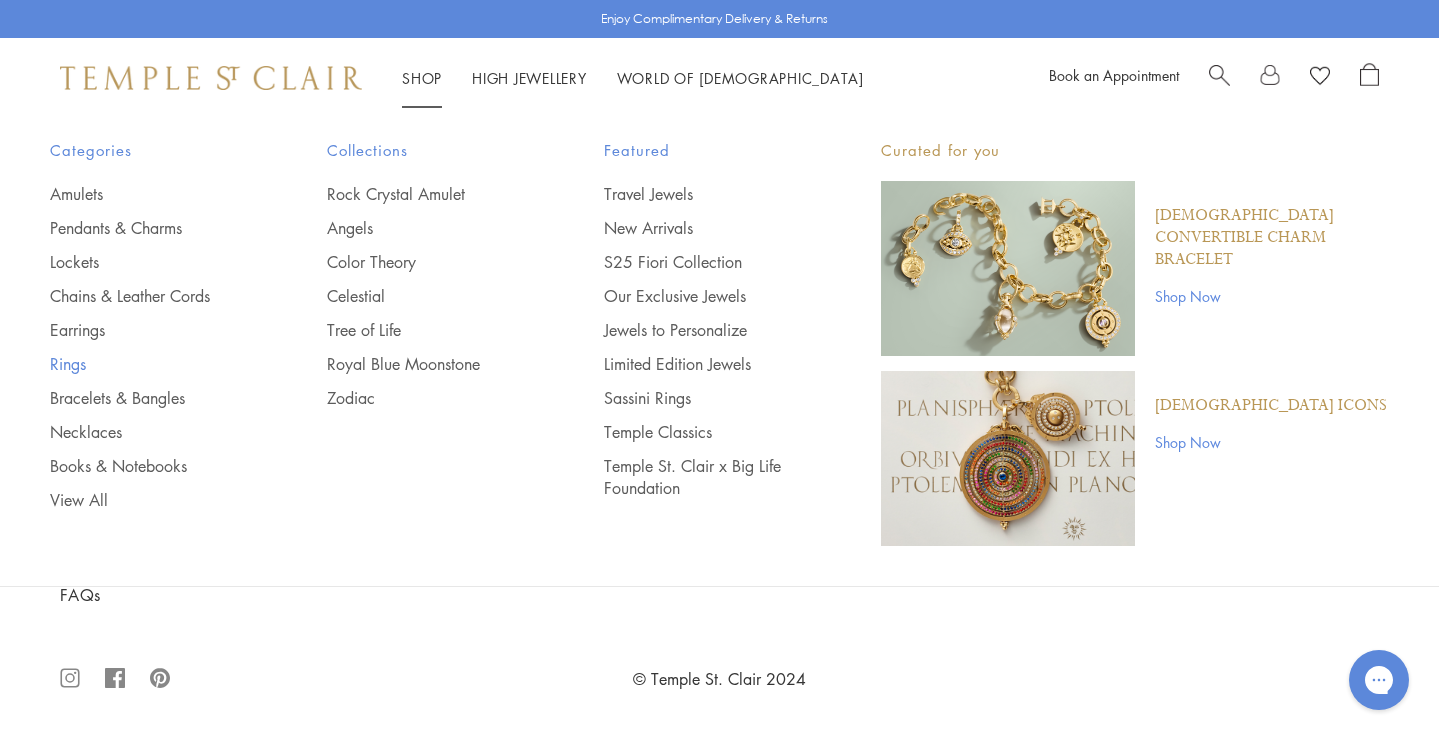 click on "Rings" at bounding box center (148, 364) 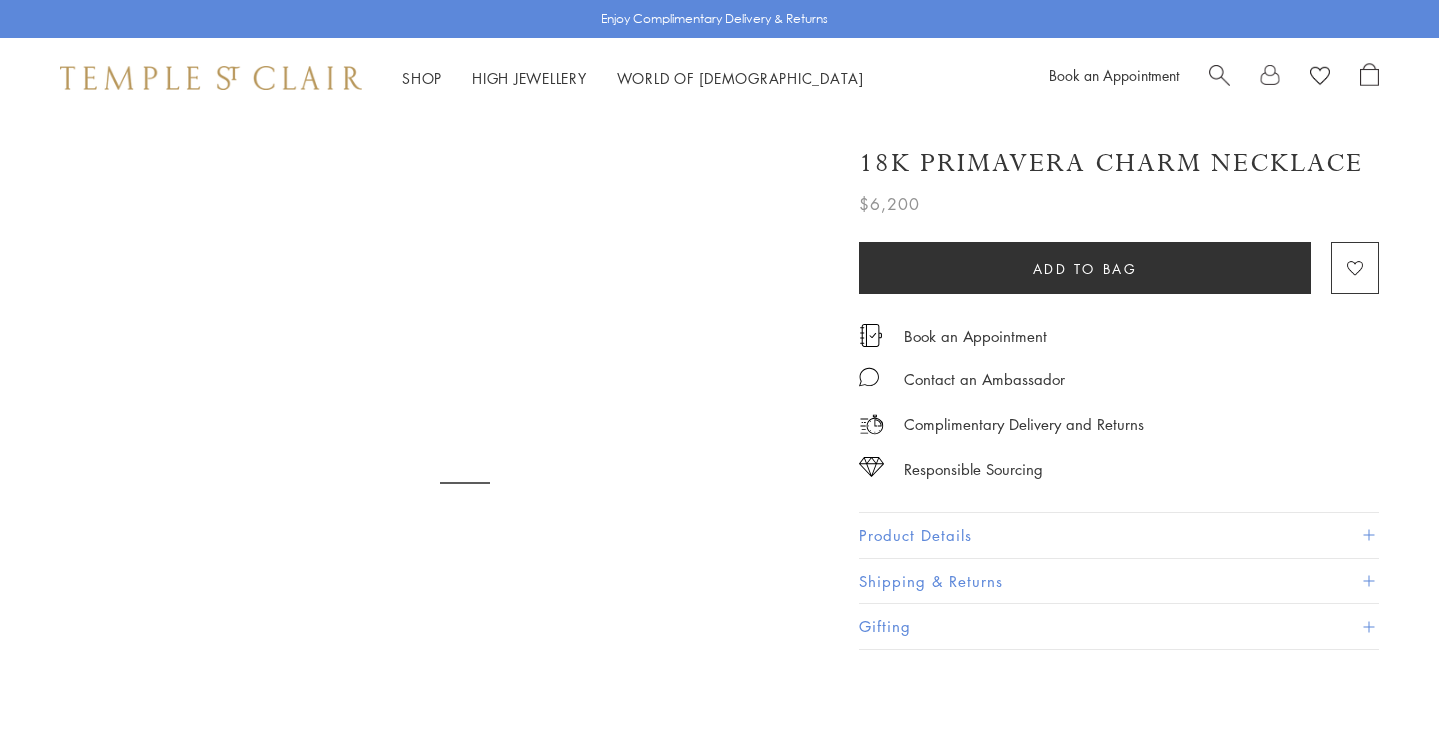 scroll, scrollTop: 0, scrollLeft: 0, axis: both 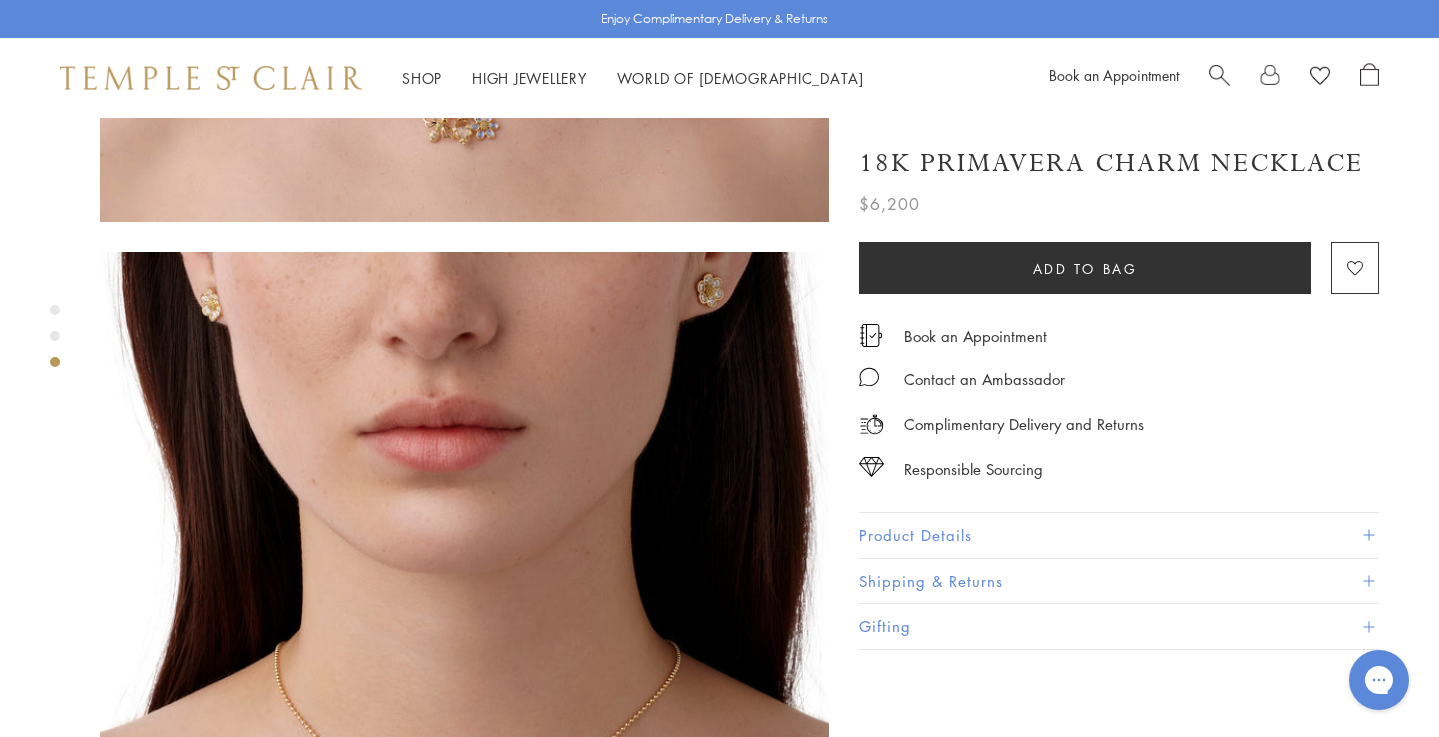 click on "Product Details" at bounding box center (1119, 535) 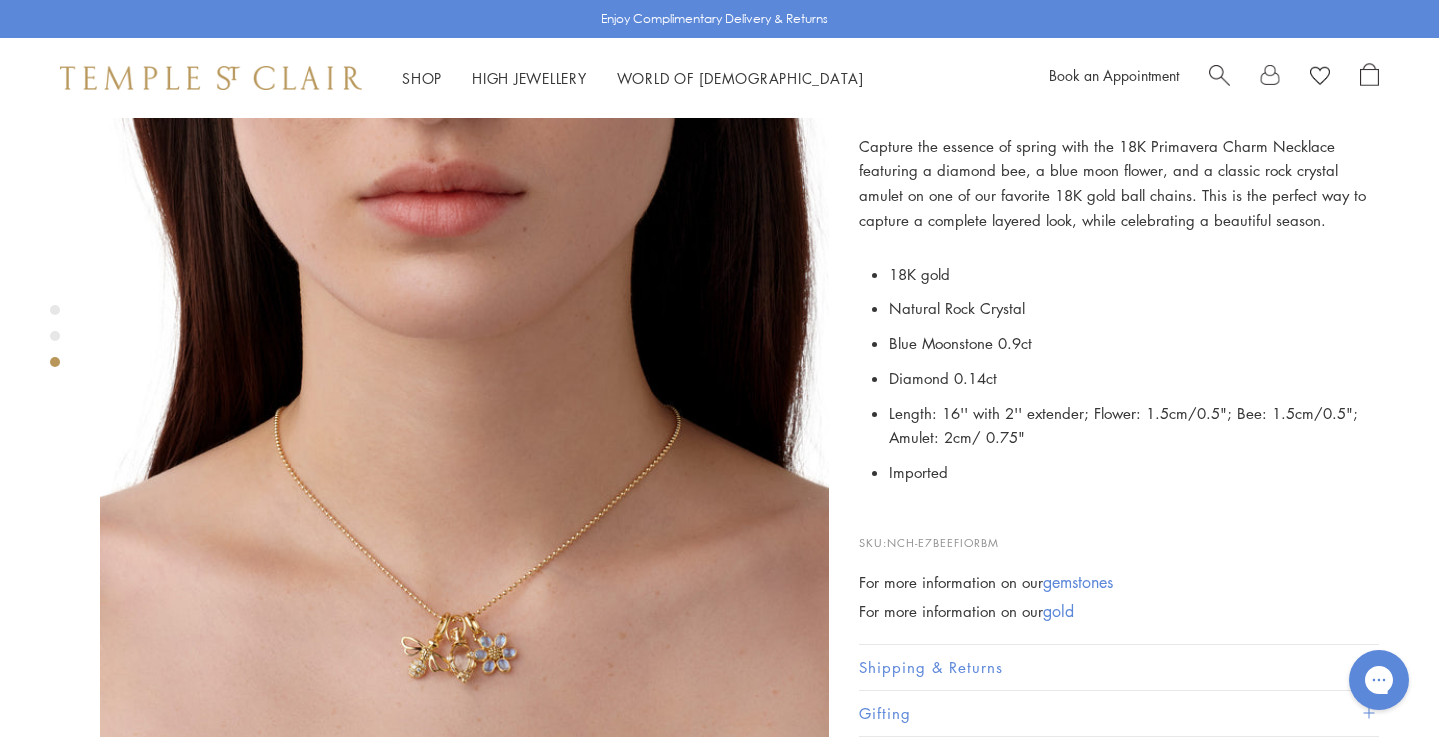 scroll, scrollTop: 1623, scrollLeft: 0, axis: vertical 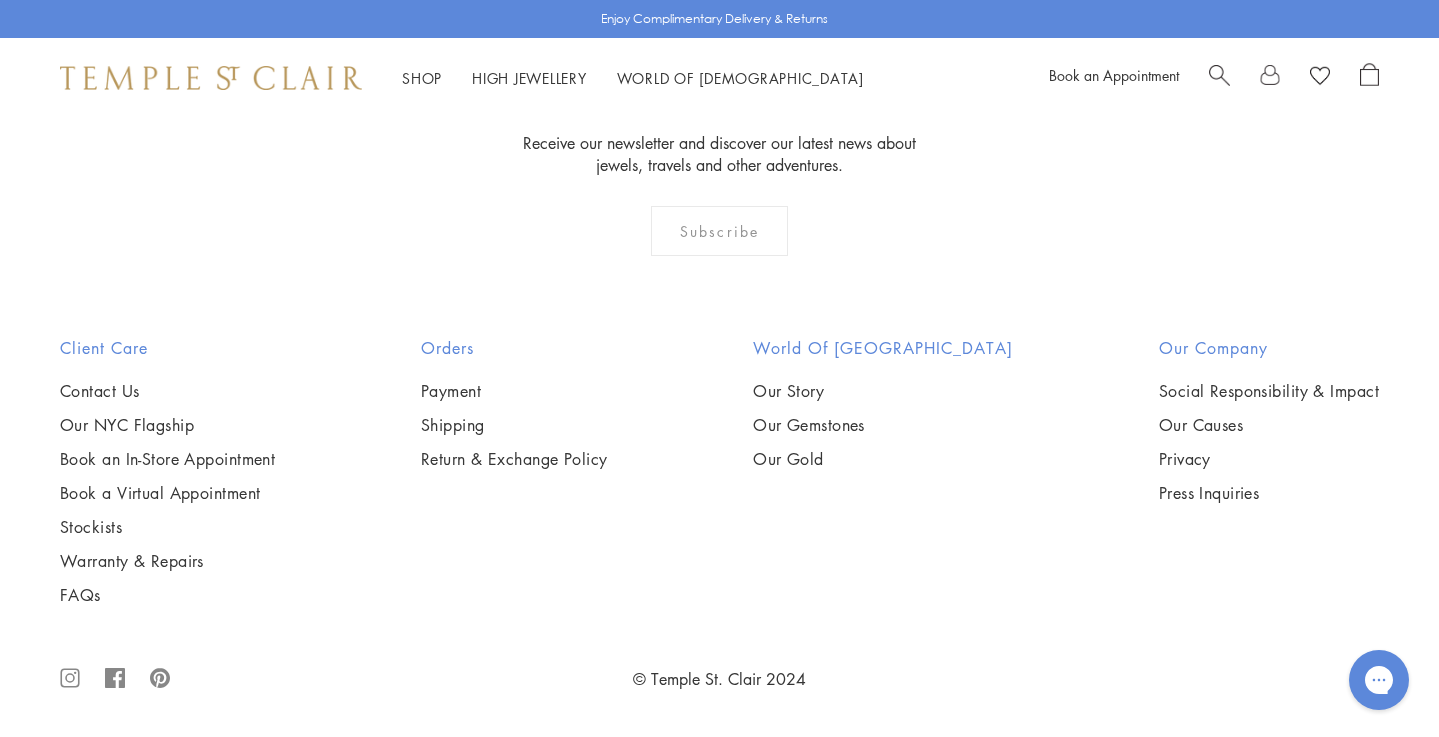 click on "2" at bounding box center [721, -93] 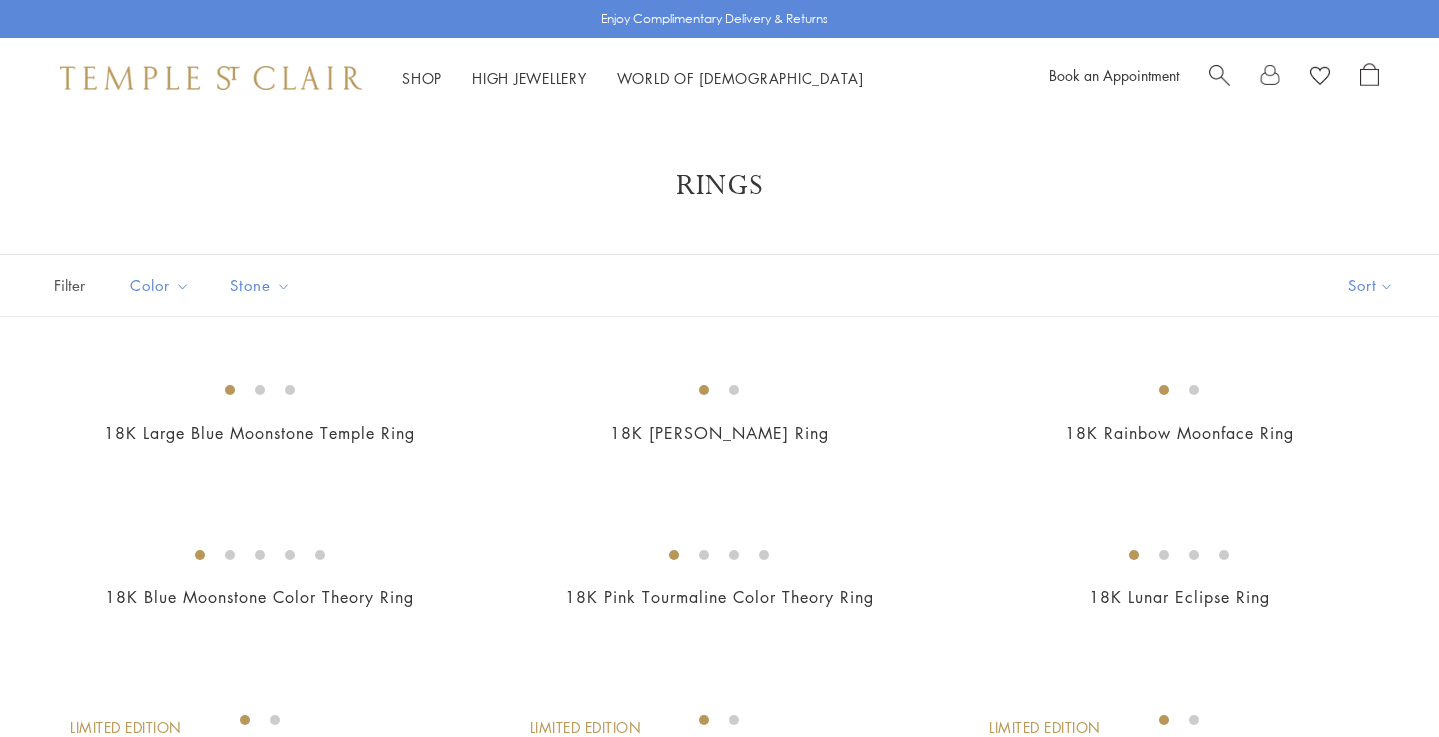 scroll, scrollTop: 0, scrollLeft: 0, axis: both 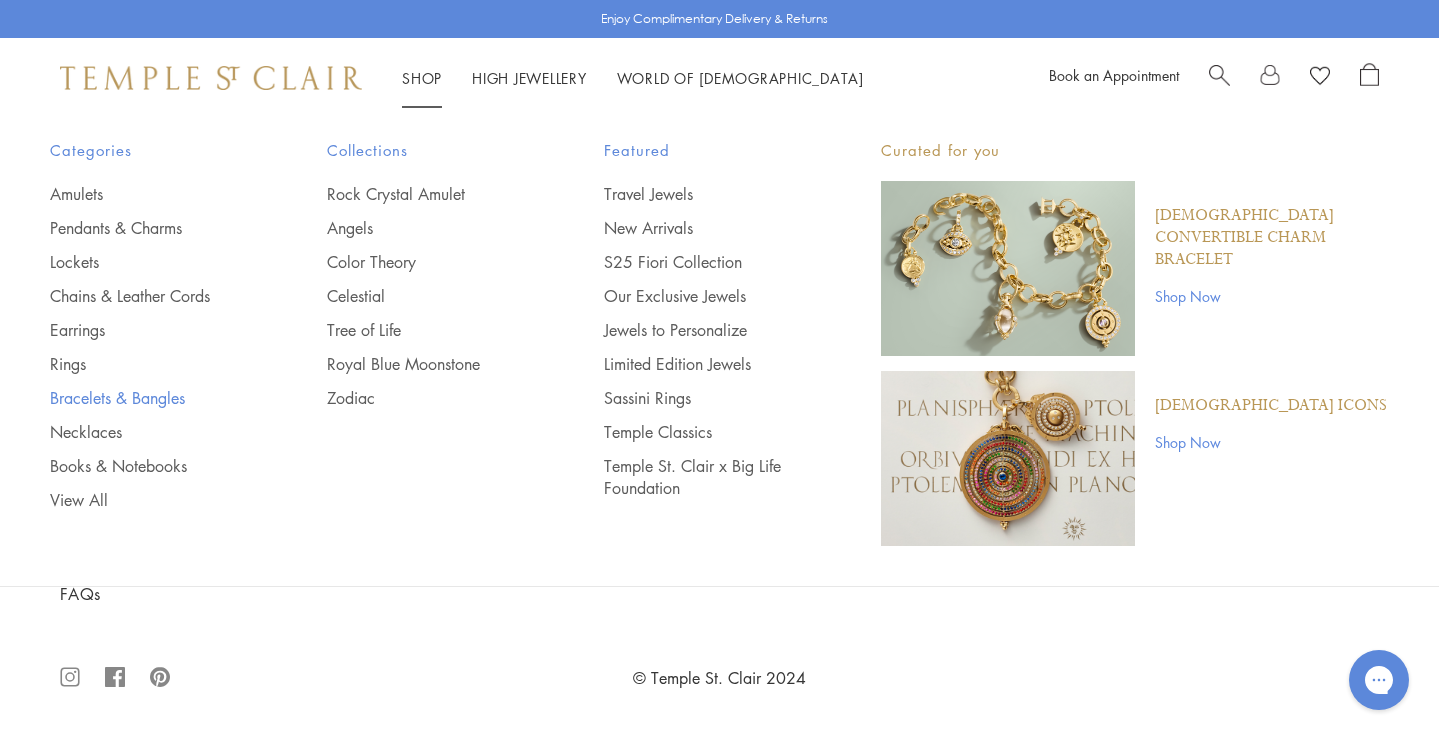click on "Bracelets & Bangles" at bounding box center [148, 398] 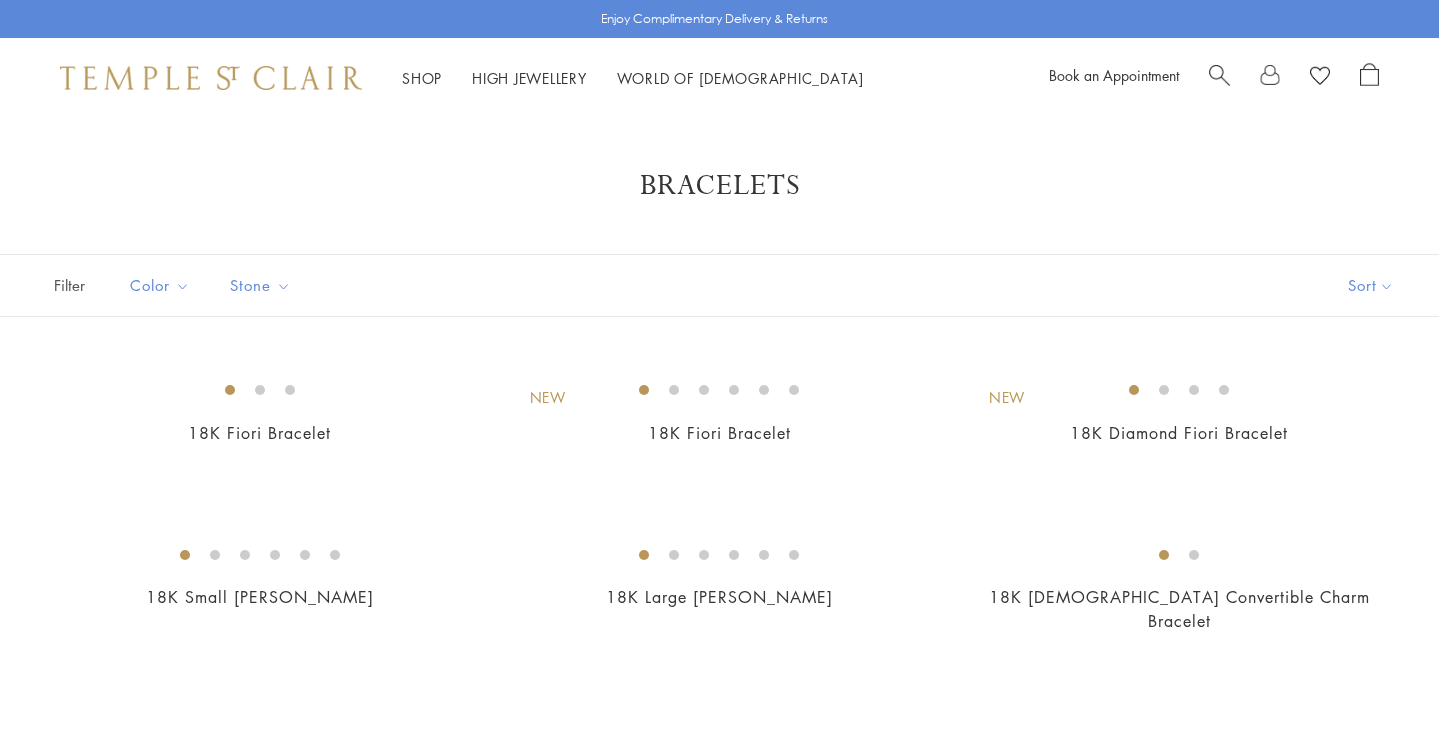 scroll, scrollTop: 0, scrollLeft: 0, axis: both 